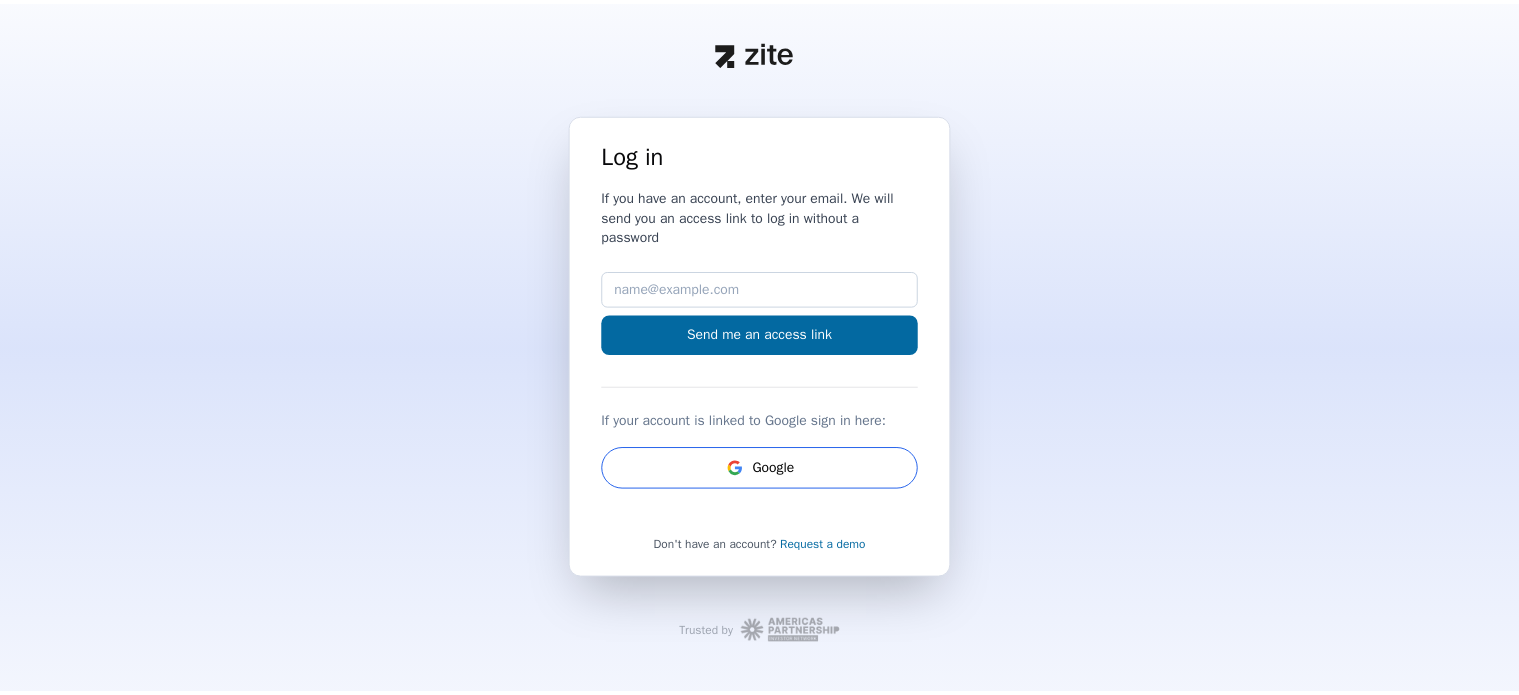 scroll, scrollTop: 0, scrollLeft: 0, axis: both 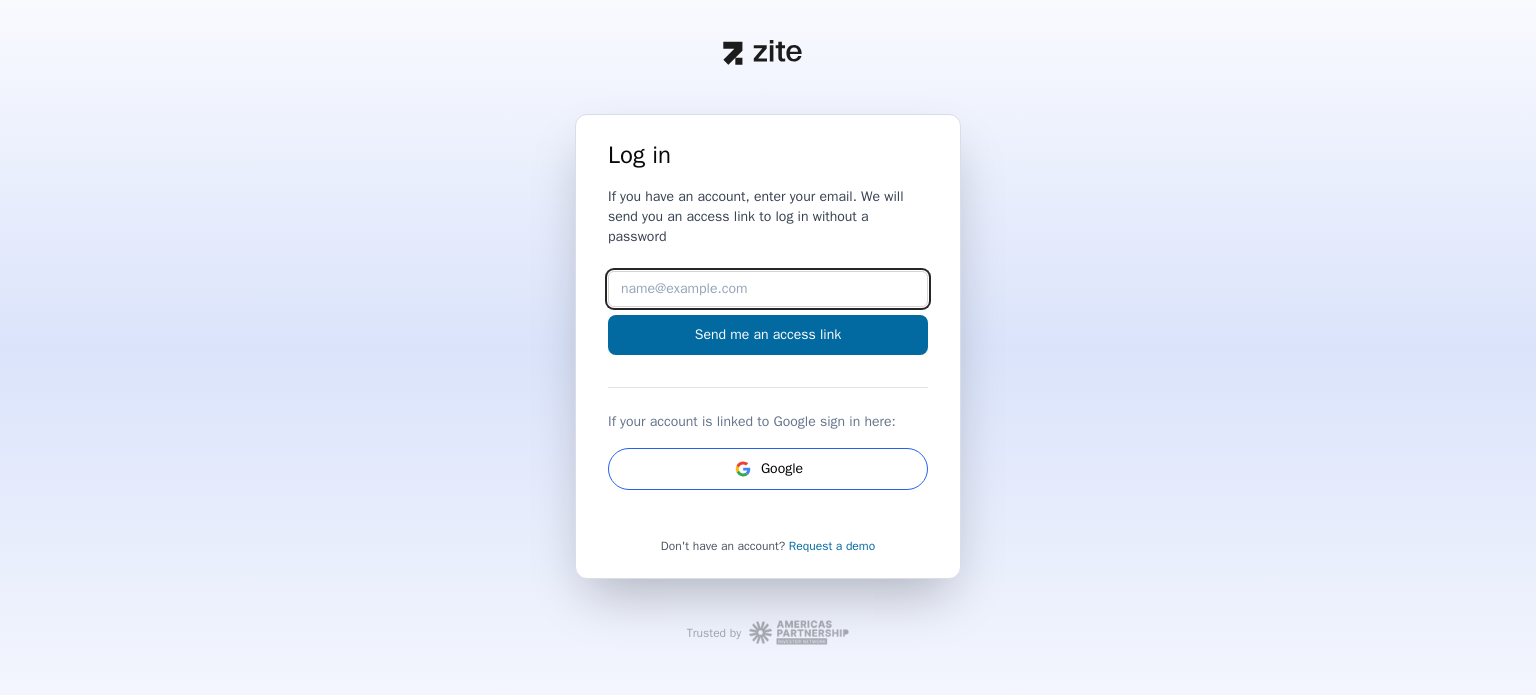 click on "Email" at bounding box center [768, 289] 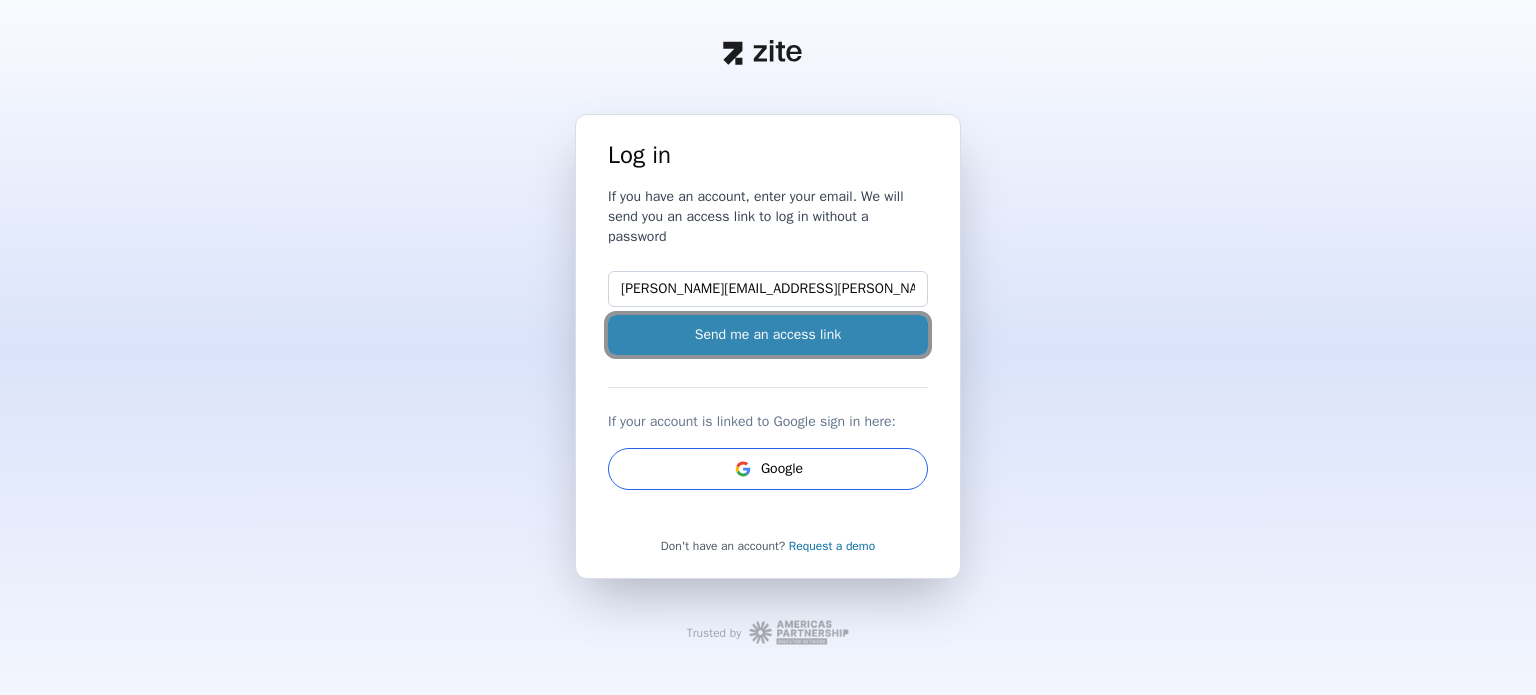 click on "Send me an access link" at bounding box center (768, 335) 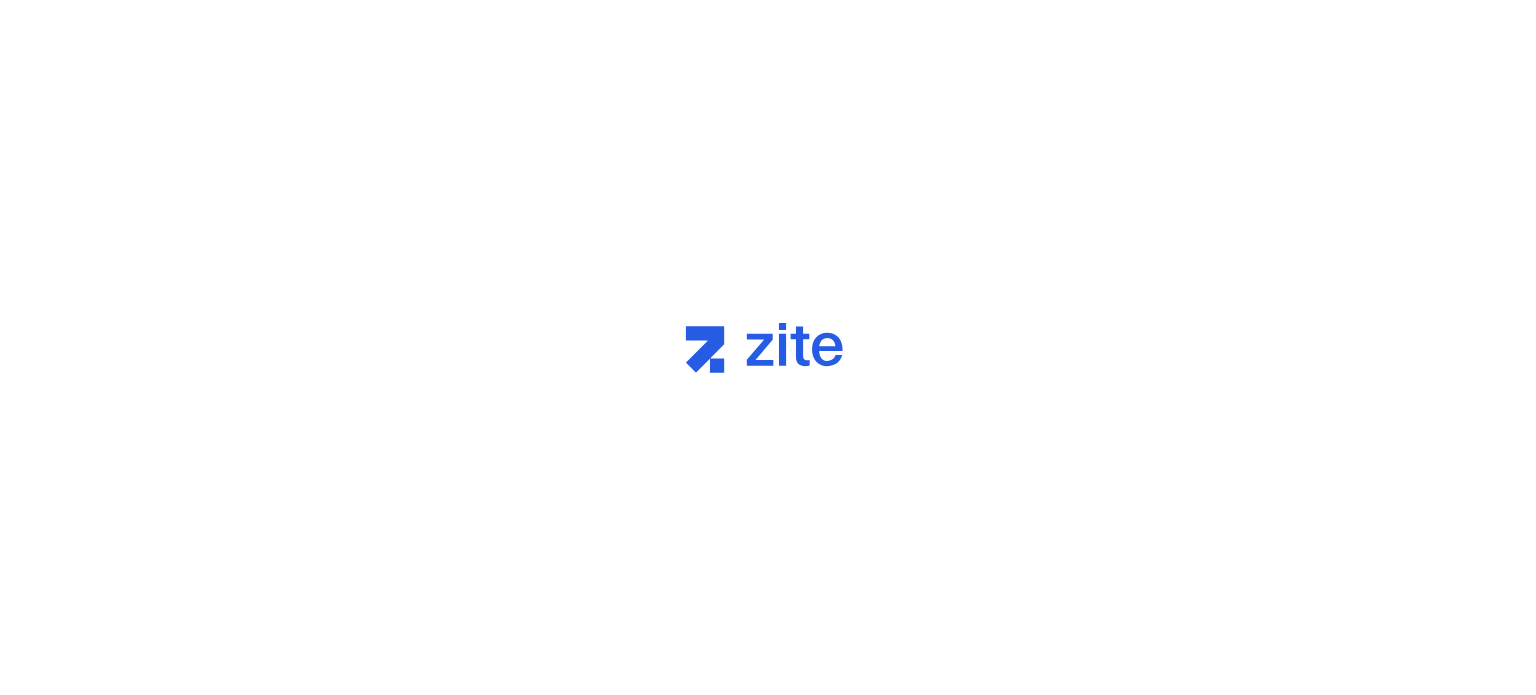 scroll, scrollTop: 0, scrollLeft: 0, axis: both 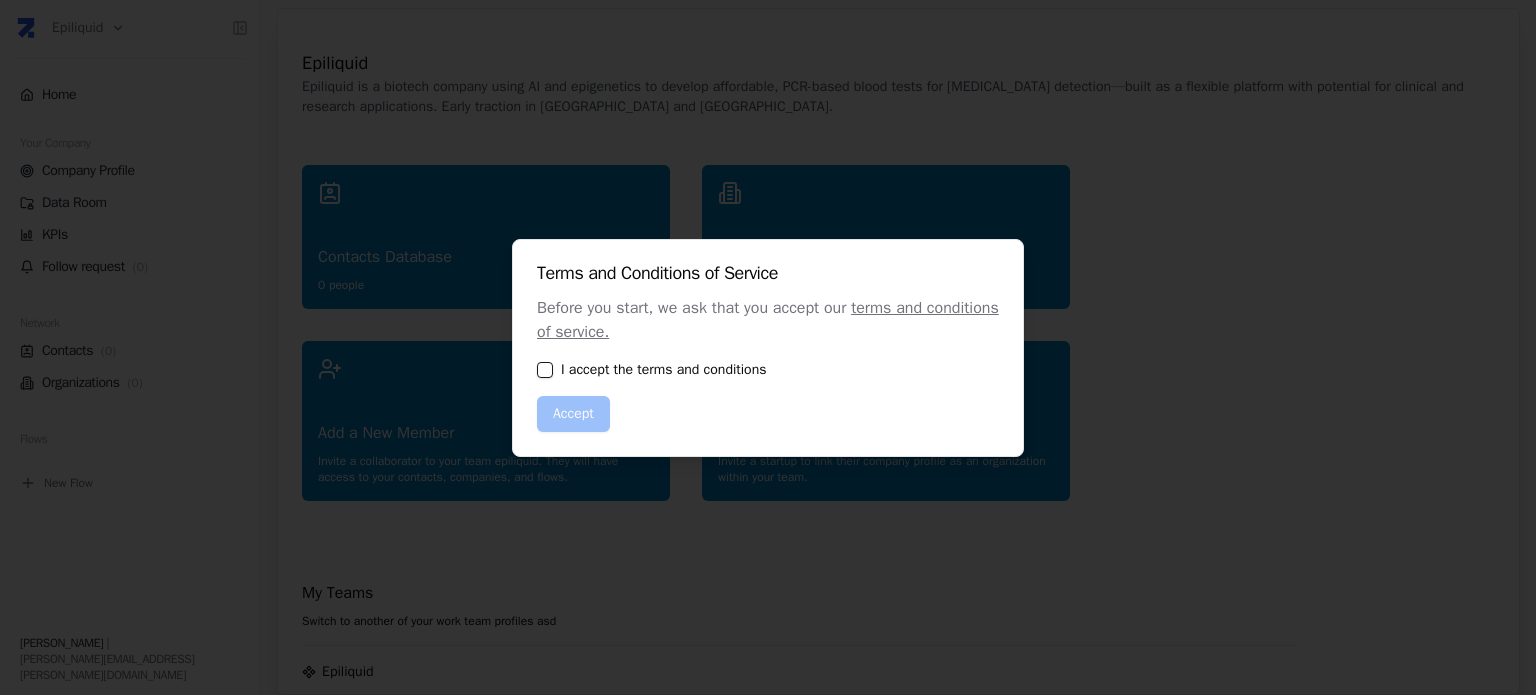 click on "I accept the terms and conditions" at bounding box center [768, 370] 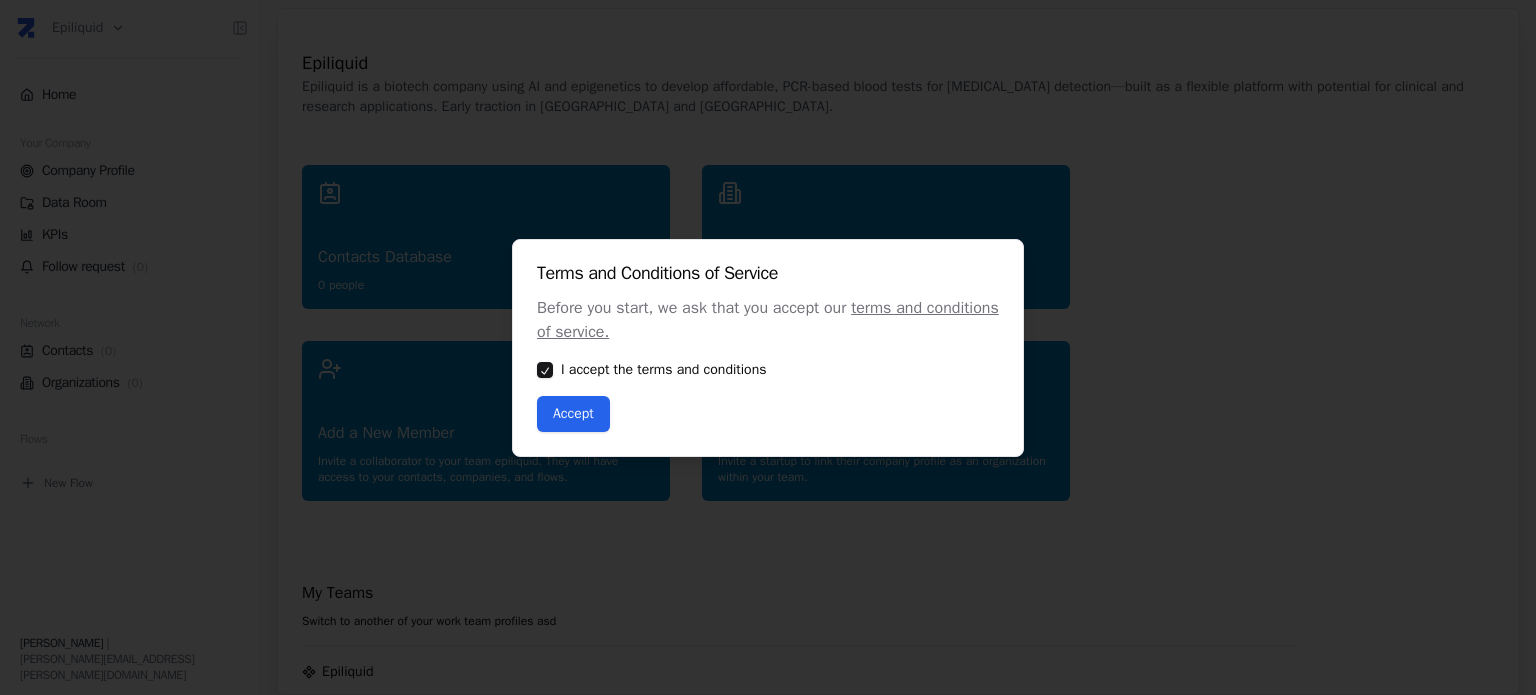 click on "Accept" at bounding box center [573, 414] 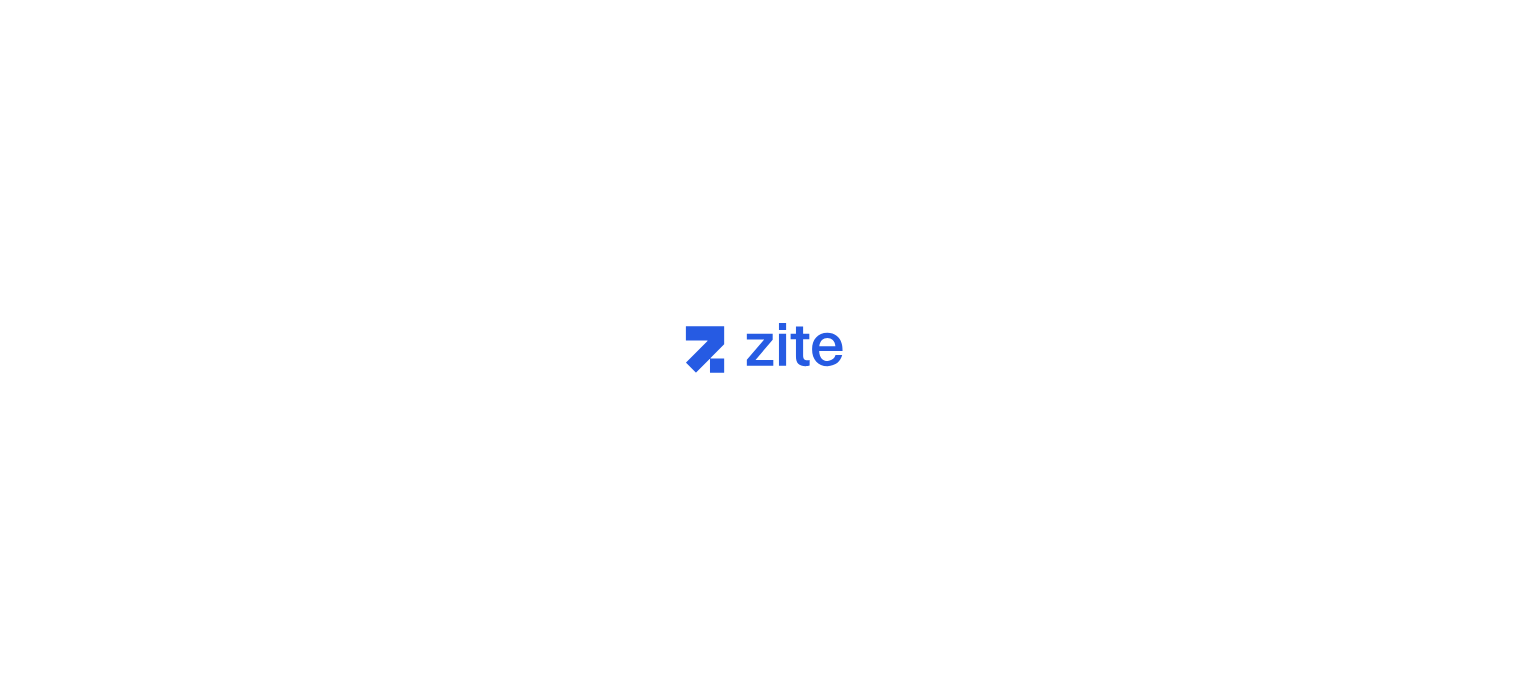 scroll, scrollTop: 0, scrollLeft: 0, axis: both 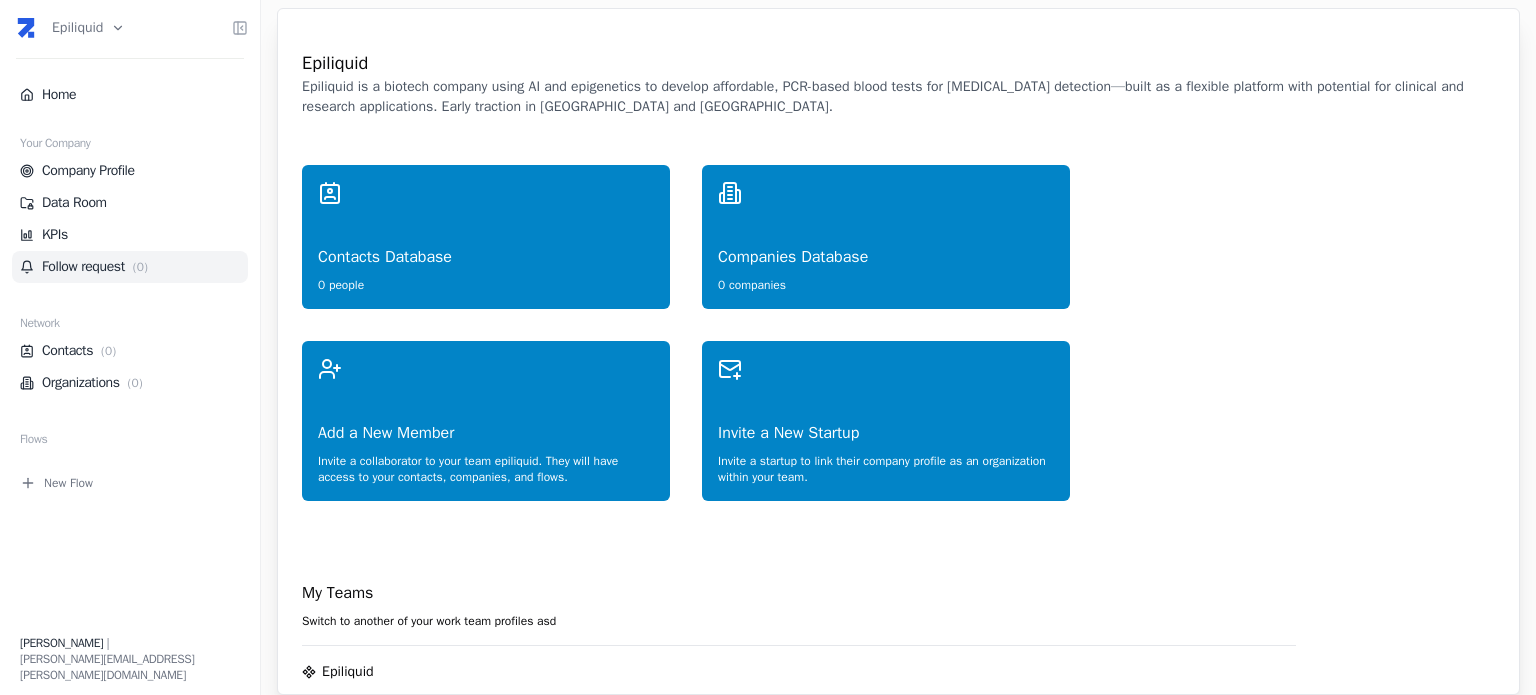 click on "Follow request ( 0 )" at bounding box center [130, 267] 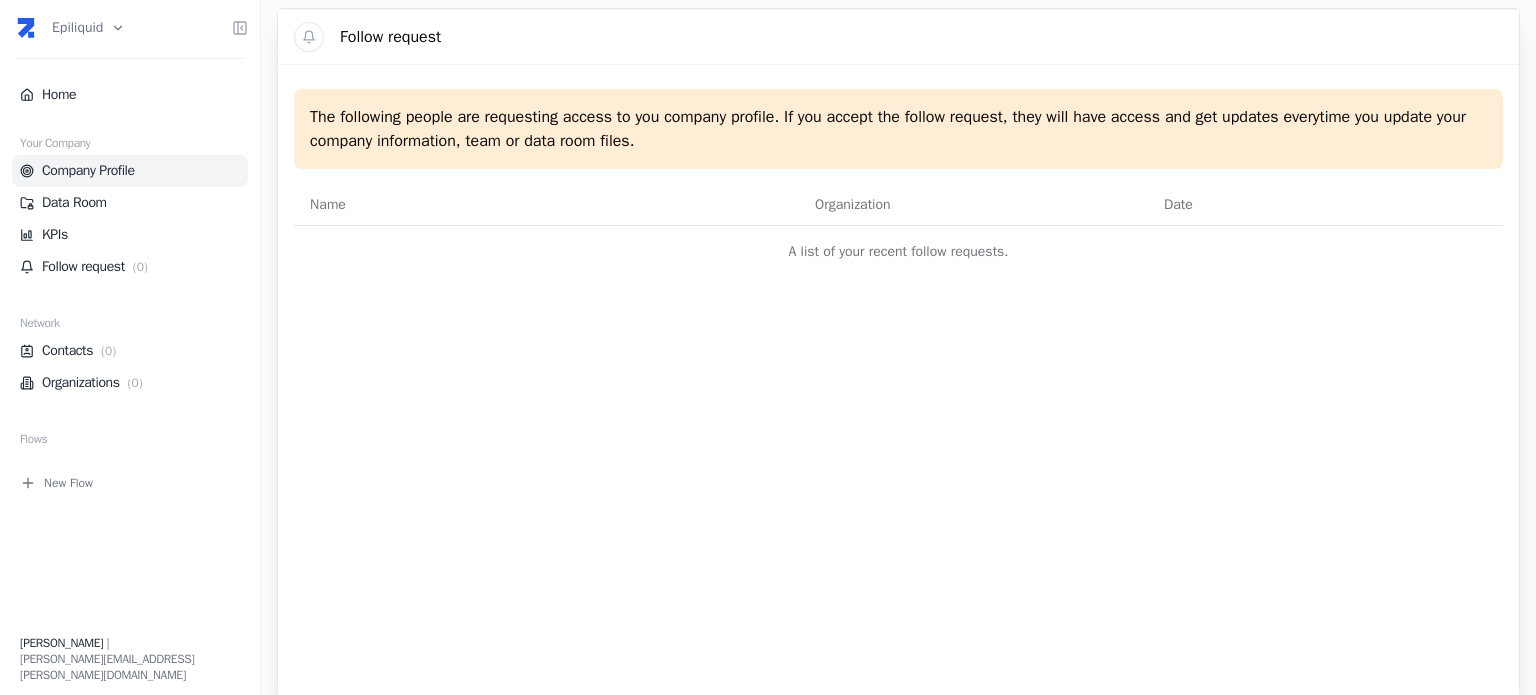 click on "Company Profile" at bounding box center [130, 171] 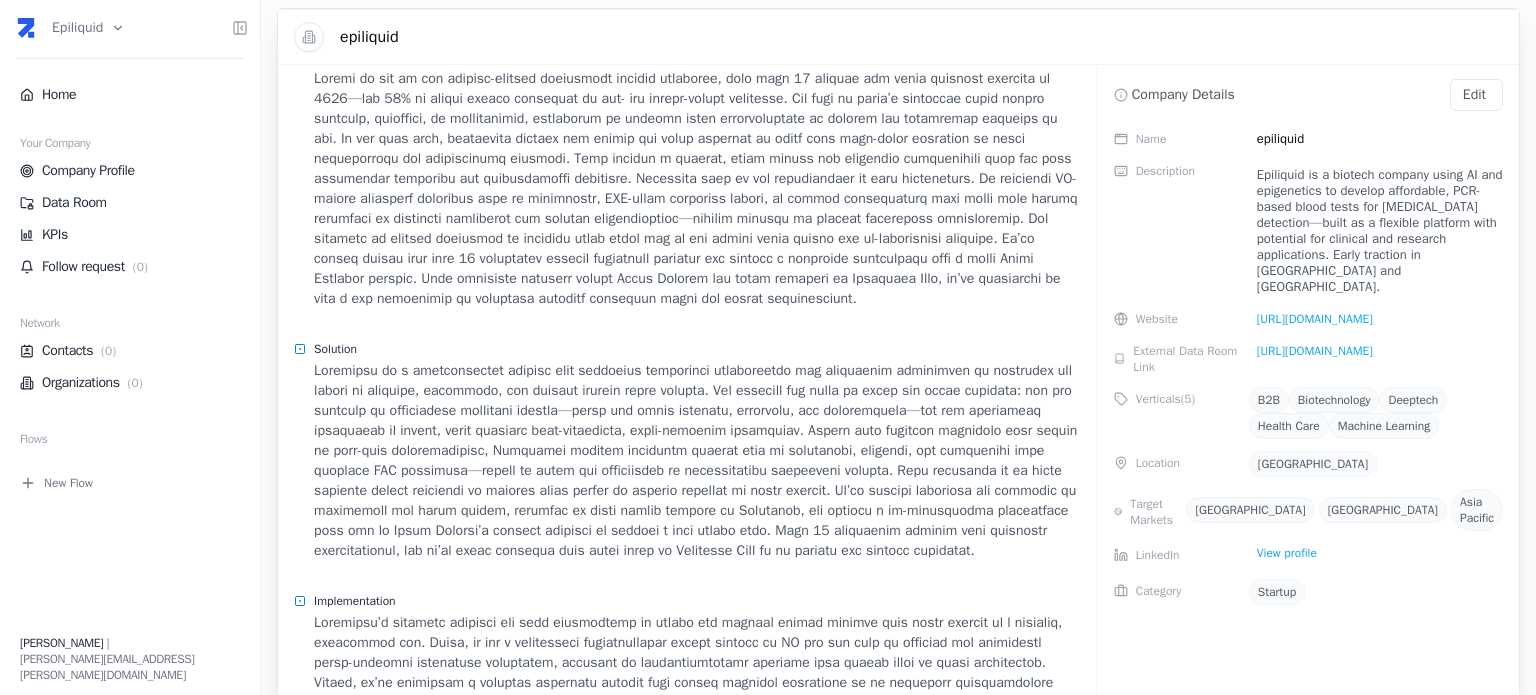 scroll, scrollTop: 0, scrollLeft: 0, axis: both 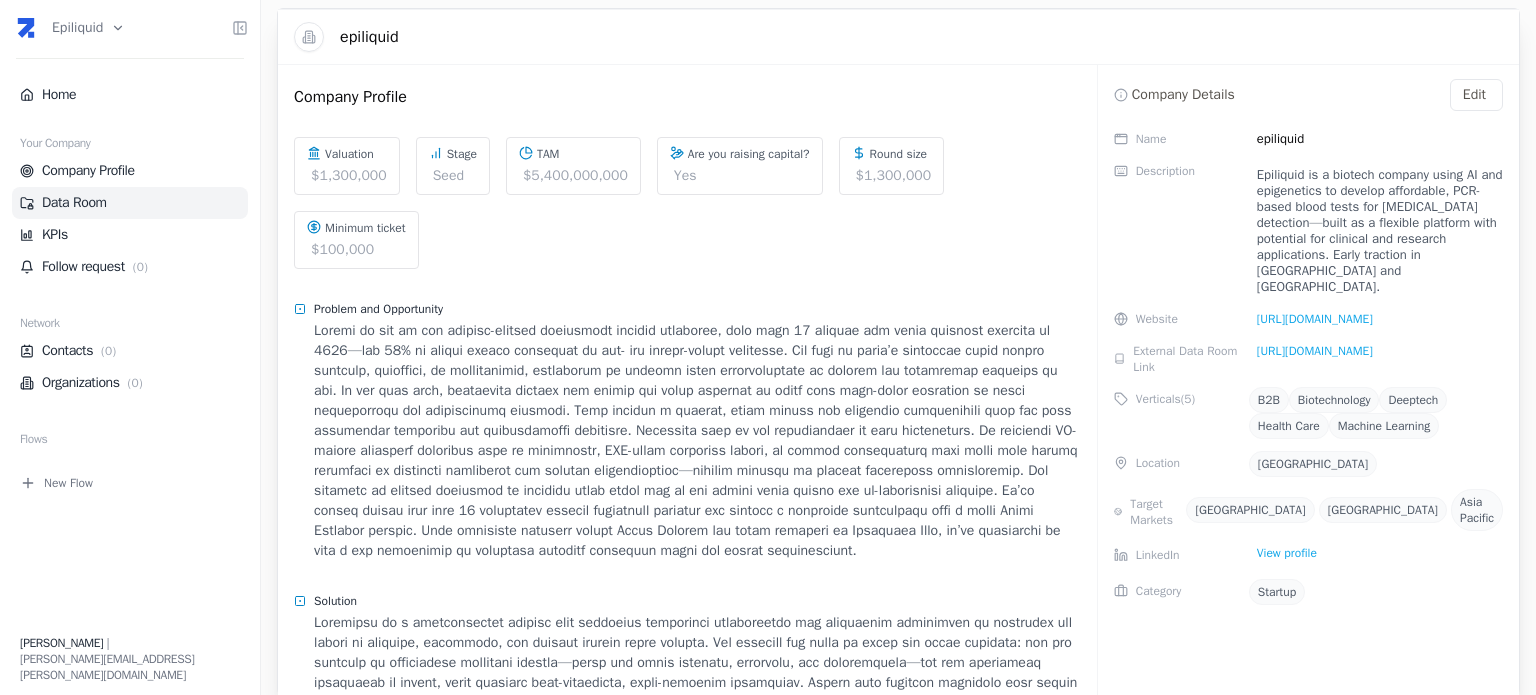 click on "Data Room" at bounding box center (130, 203) 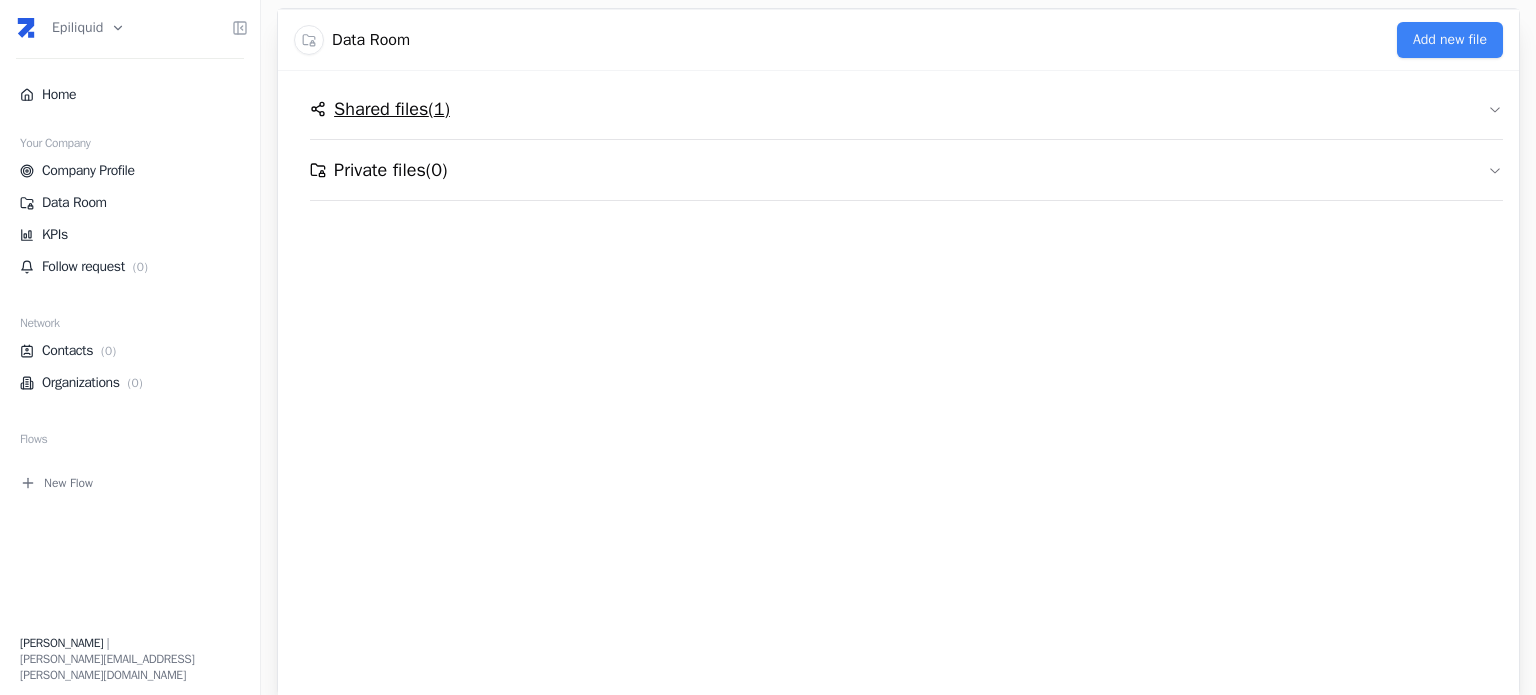 click on "Shared files  ( 1 )" at bounding box center (392, 109) 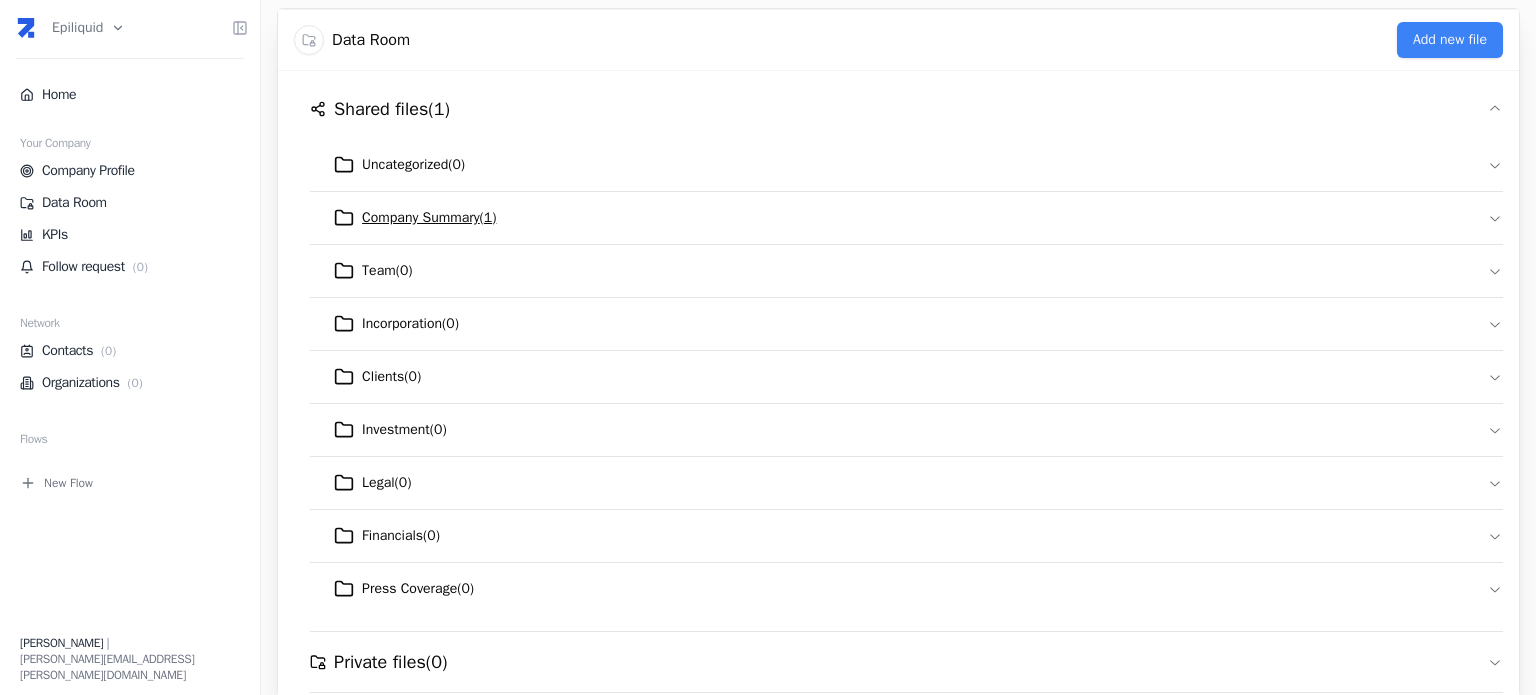 click on "Company Summary  ( 1 )" at bounding box center [429, 218] 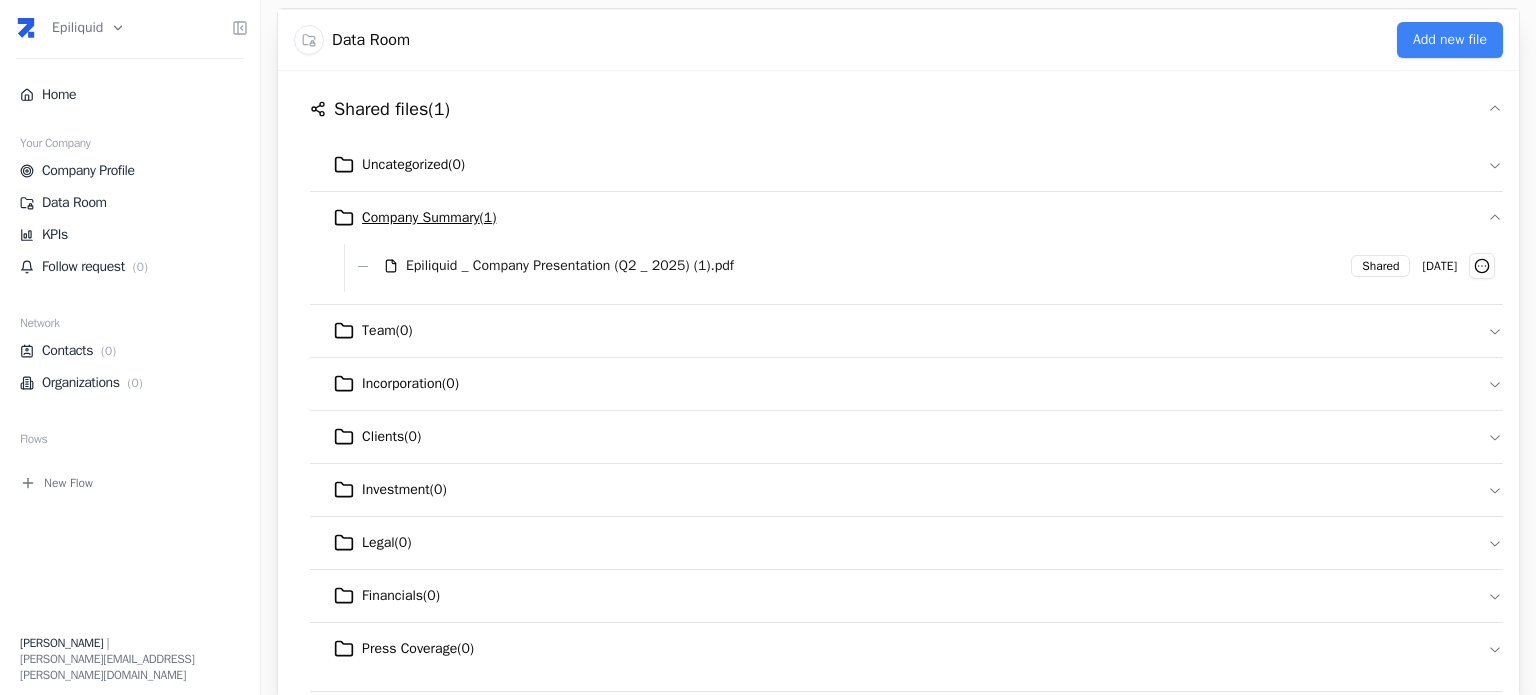 click on "Company Summary  ( 1 )" at bounding box center [429, 218] 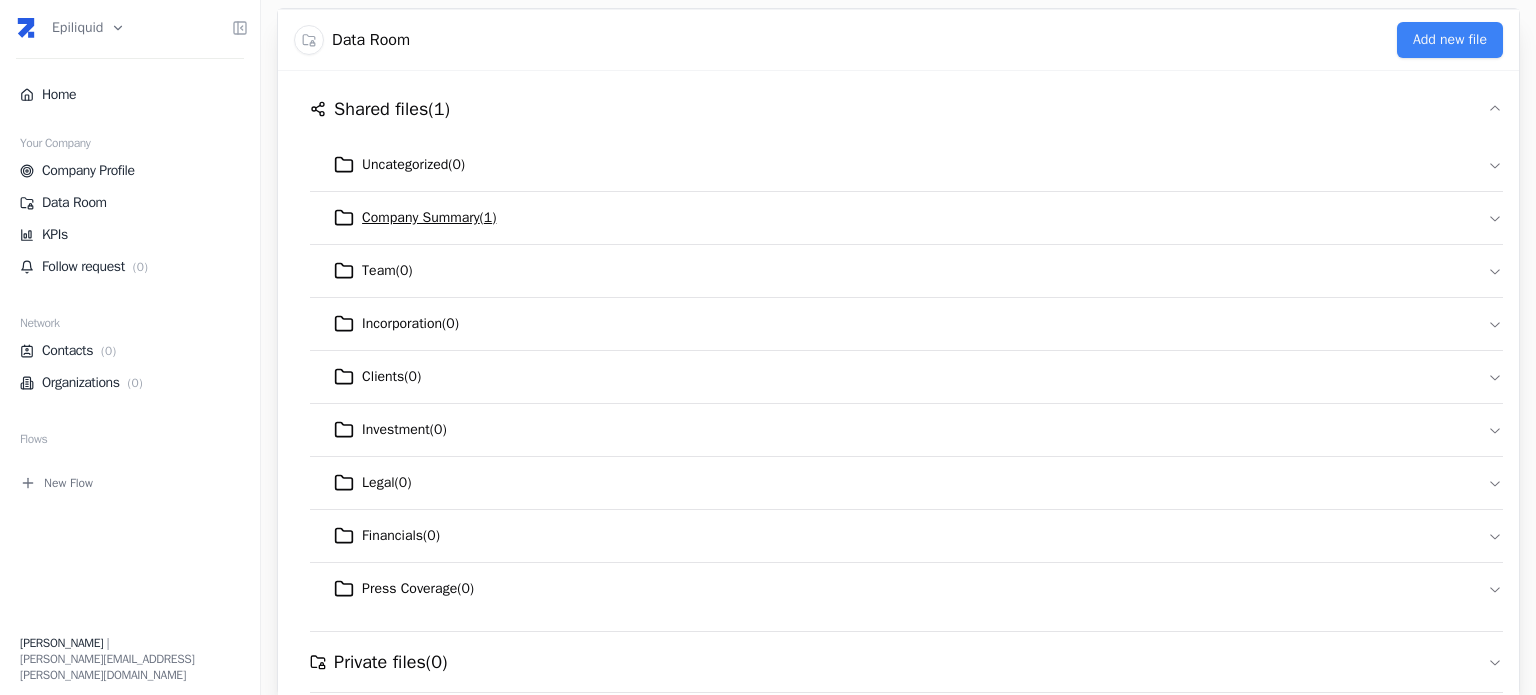 click on "Company Summary  ( 1 )" at bounding box center (429, 218) 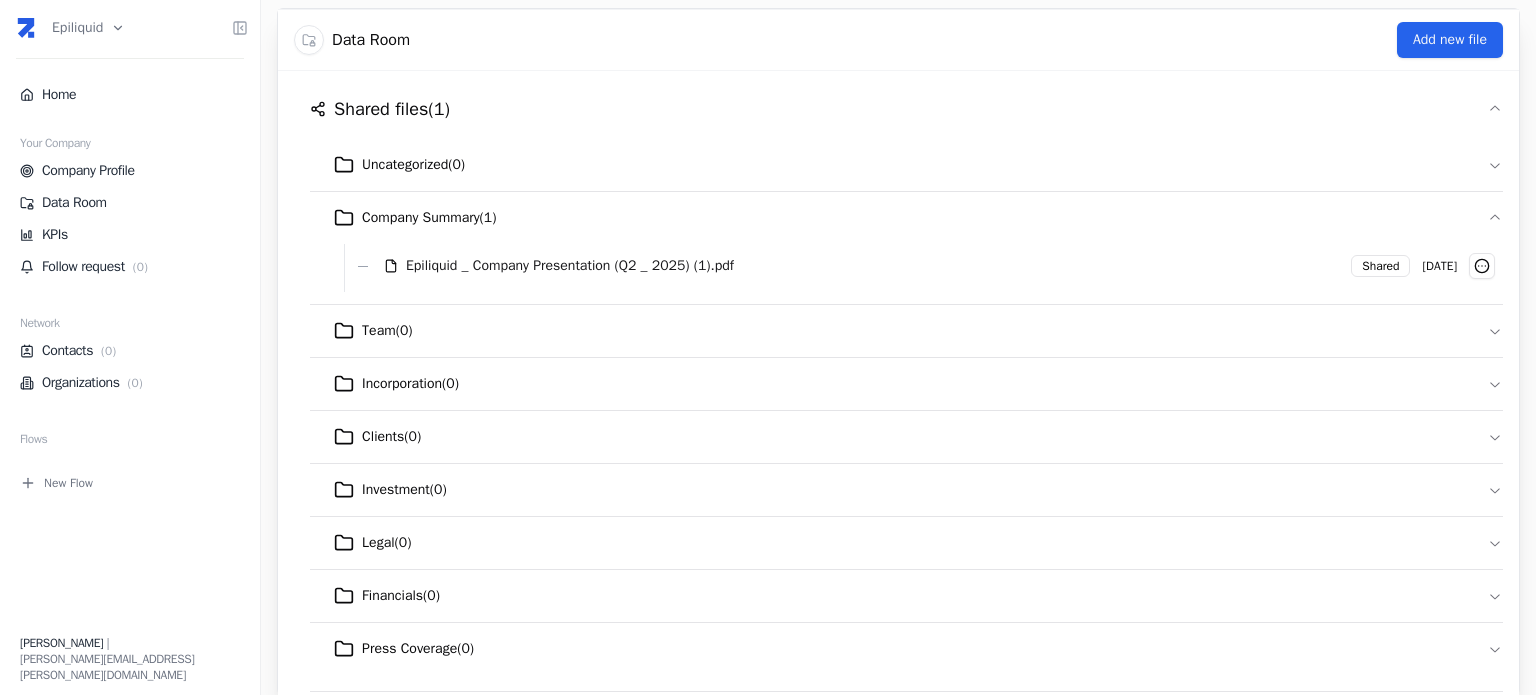 click on "Add new file" at bounding box center [1450, 40] 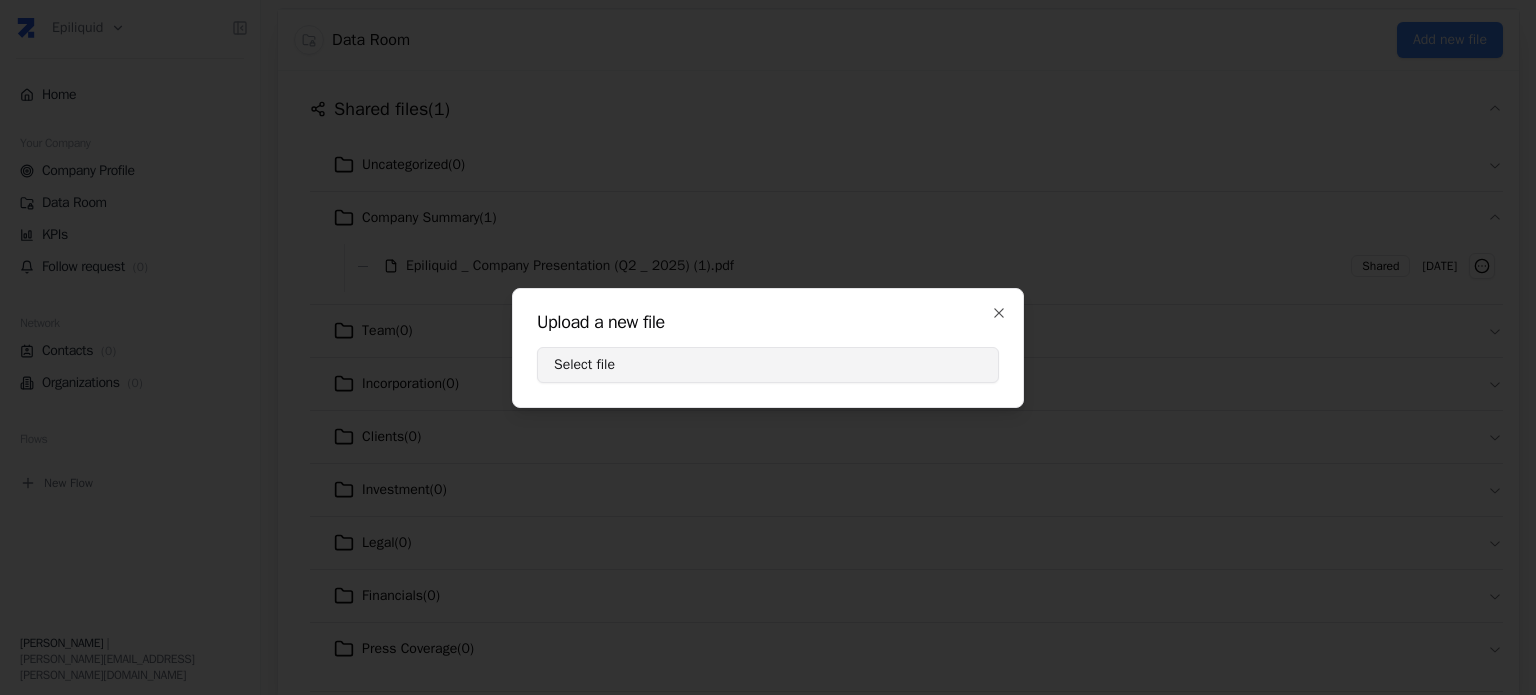 click on "Select file" at bounding box center (768, 365) 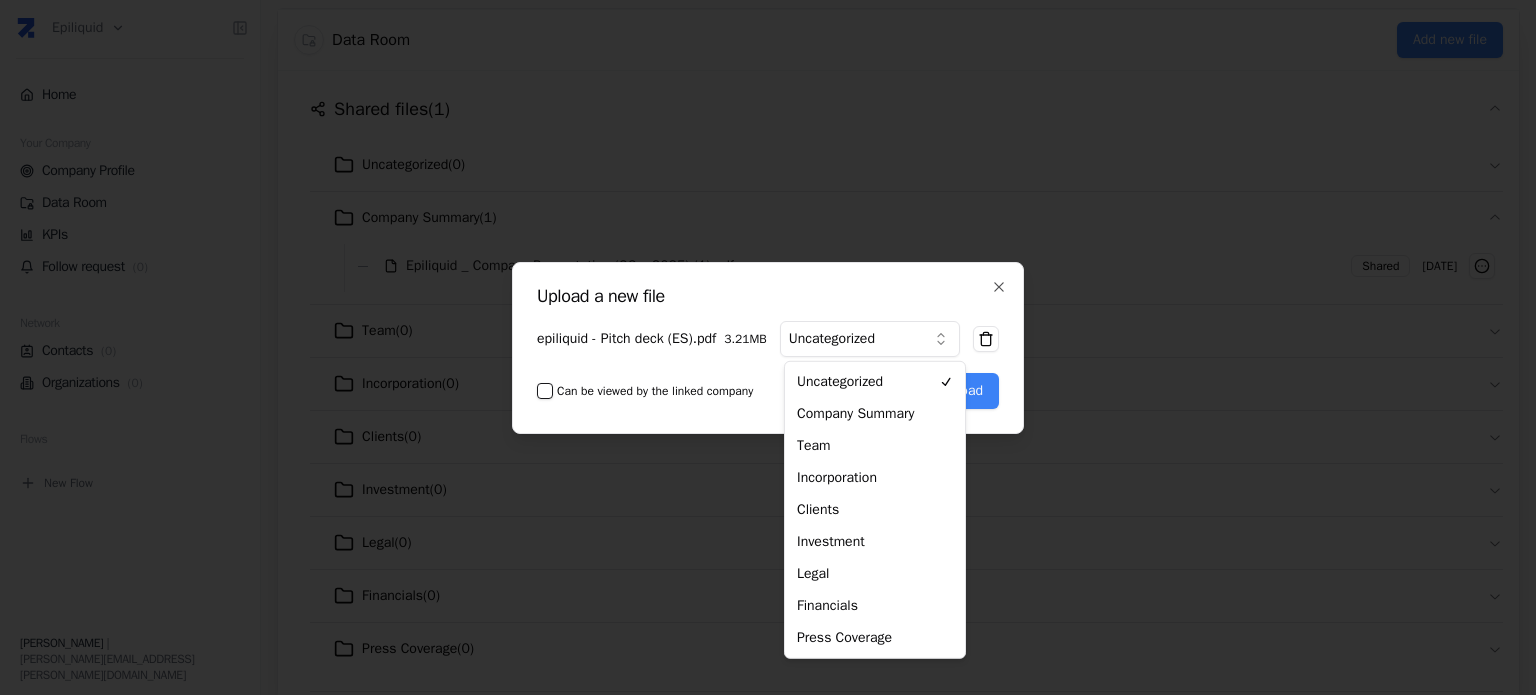 click on "epiliquid Home Your Company Company Profile   Data Room   KPIs Follow request ( 0 ) Network Contacts ( 0 ) Organizations ( 0 ) Flows New Flow [PERSON_NAME]   |  [PERSON_NAME][EMAIL_ADDRESS][PERSON_NAME][DOMAIN_NAME] Data Room Add new file Shared files  ( 1 ) Uncategorized  ( 0 ) Company Summary  ( 1 ) Epiliquid _ Company Presentation (Q2 _ 2025) (1).pdf Shared [DATE] Team  ( 0 ) Incorporation  ( 0 ) Clients  ( 0 ) Investment  ( 0 ) Legal  ( 0 ) Financials  ( 0 ) Press Coverage  ( 0 ) Private files  ( 0 )
Press space bar to start a drag.
When dragging you can use the arrow keys to move the item around and escape to cancel.
Some screen readers may require you to be in focus mode or to use your pass through key
Upload a new file epiliquid - Pitch deck (ES).pdf 3.21  MB Uncategorized Can be viewed by the linked company Upload Close Uncategorized Company Summary Team Incorporation Clients Investment Legal Financials Press Coverage" at bounding box center [768, 347] 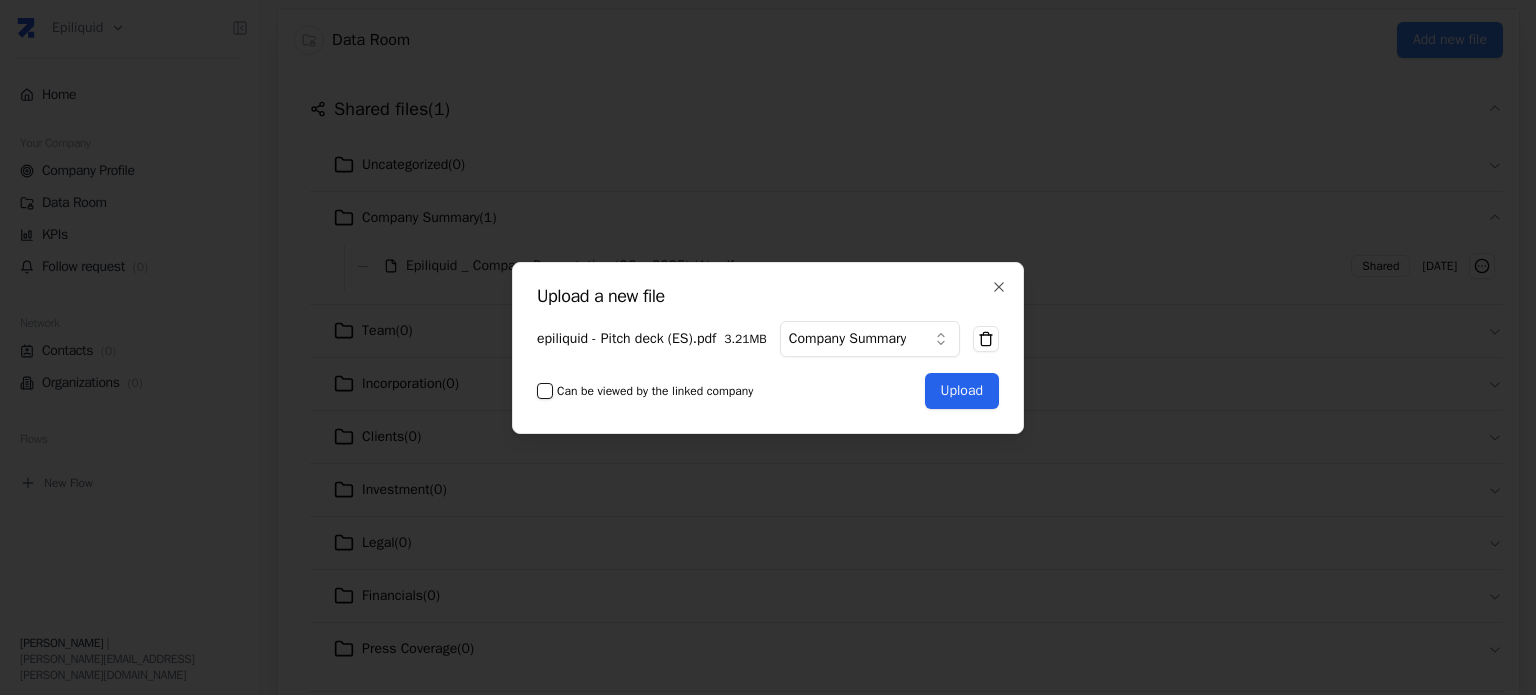 click on "Upload" at bounding box center [962, 391] 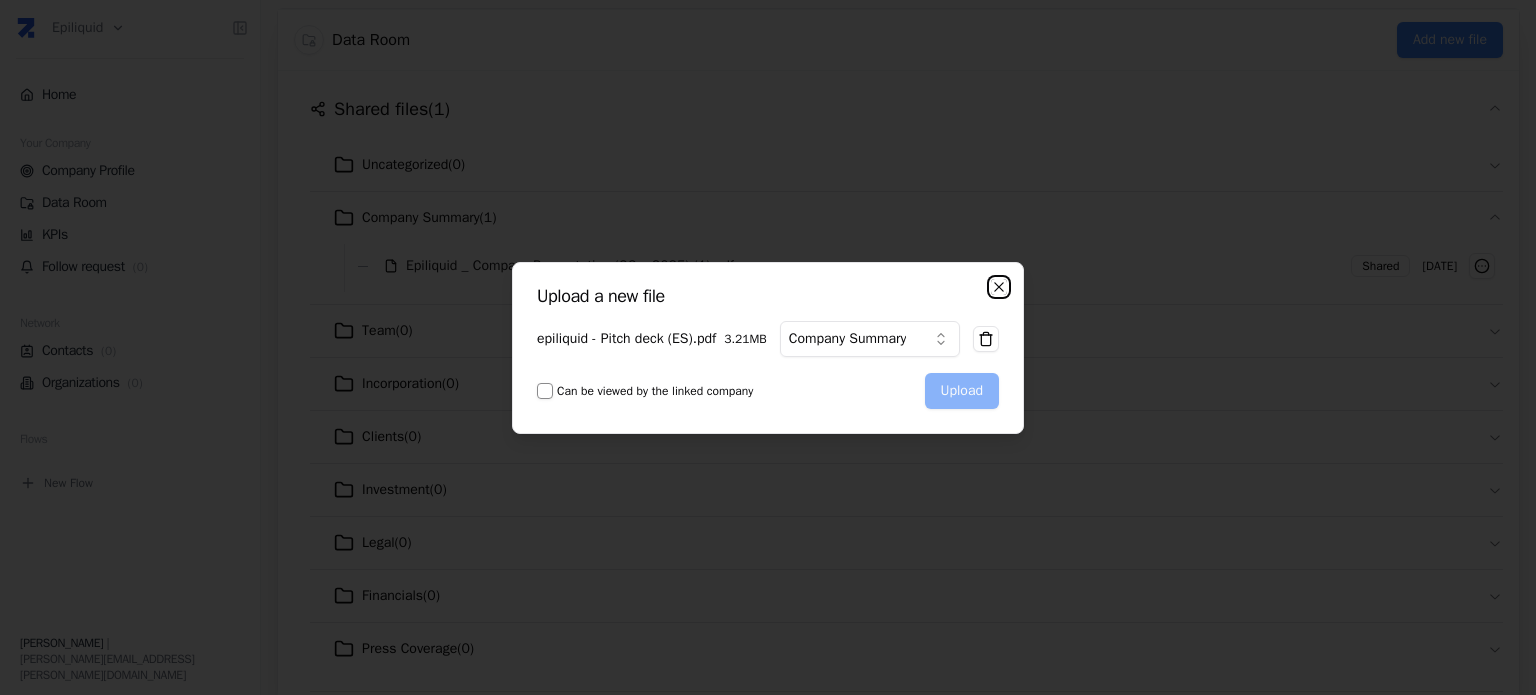 click 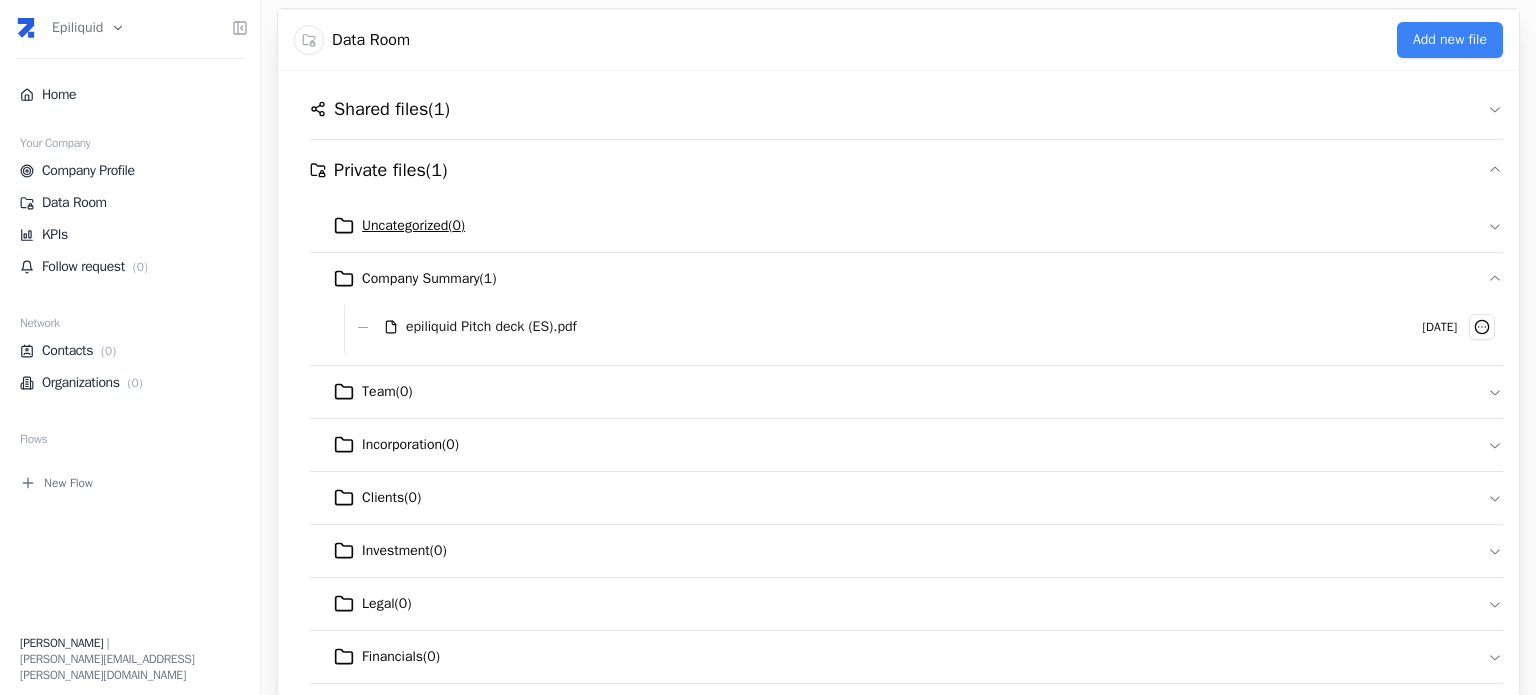 click on "Uncategorized  ( 0 )" at bounding box center [413, 226] 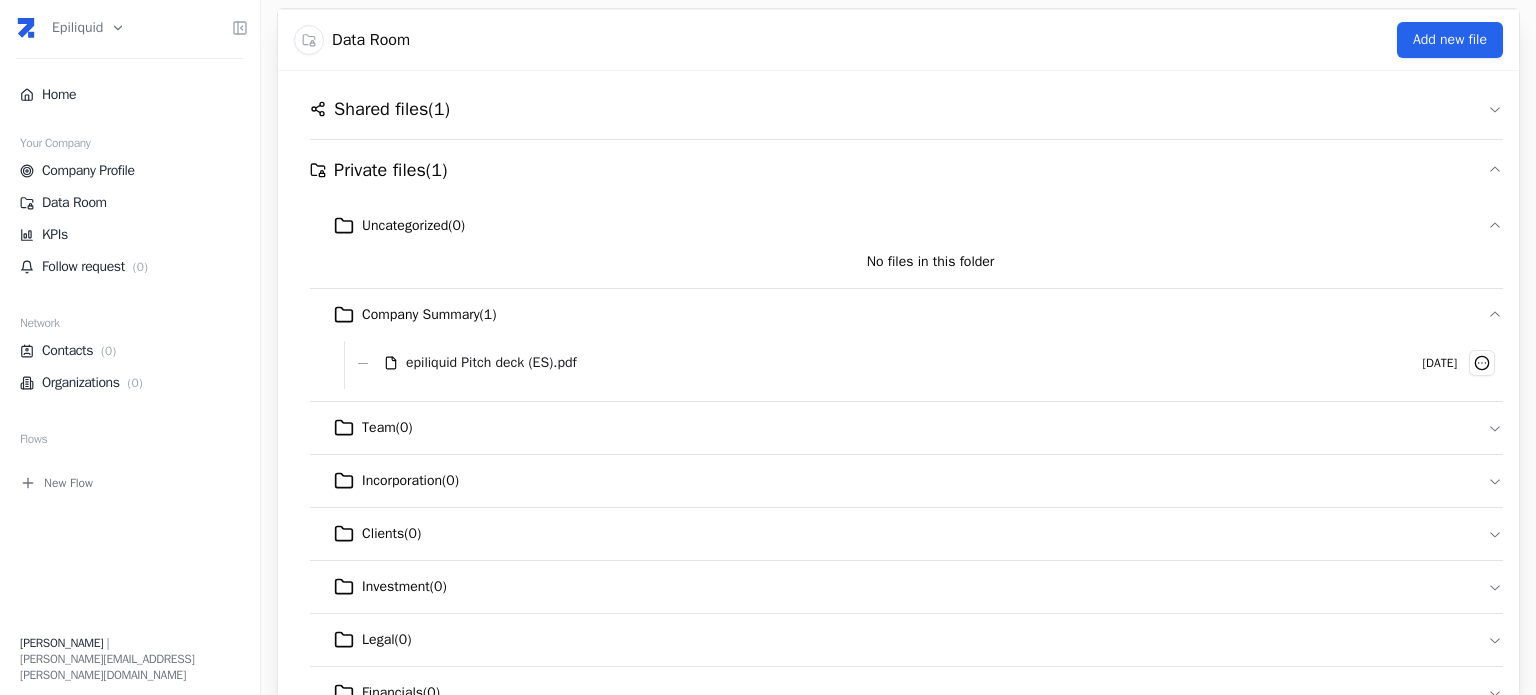 click on "Add new file" at bounding box center [1450, 40] 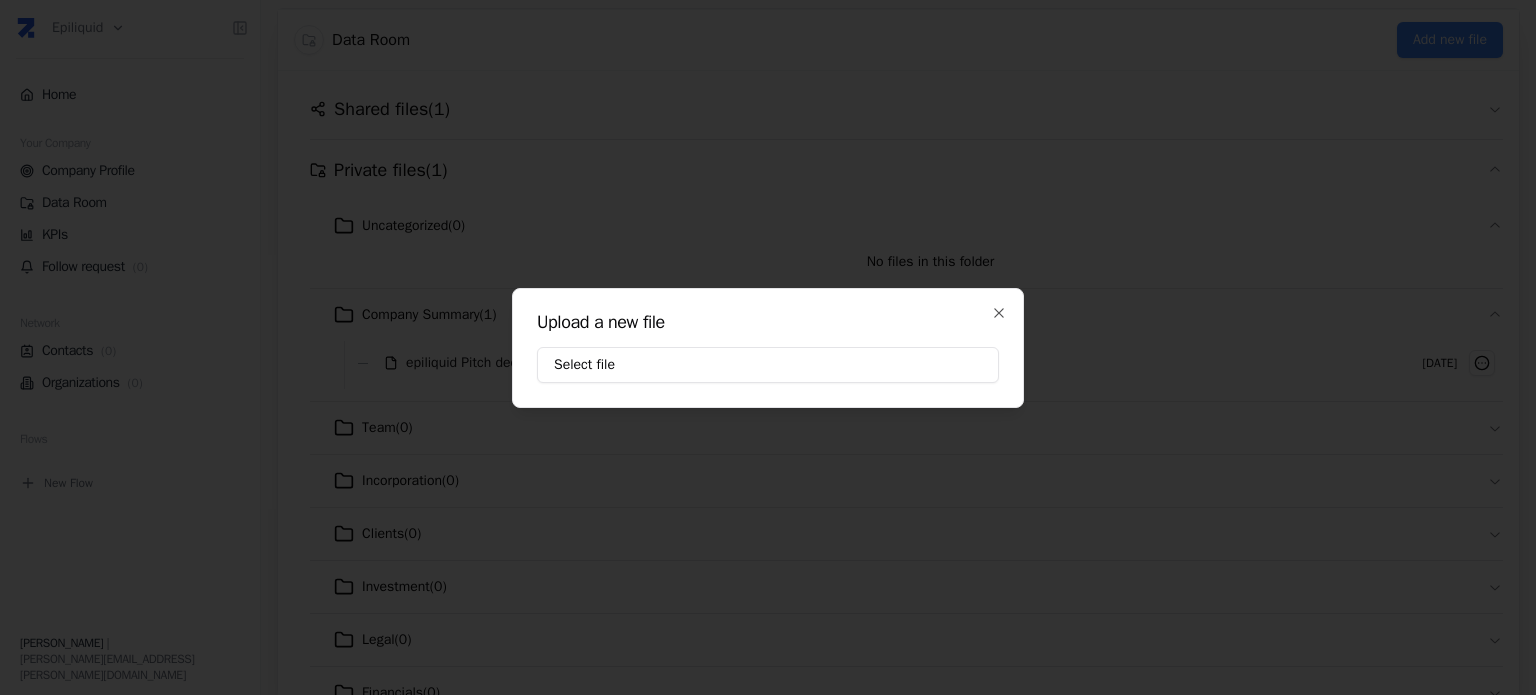 click on "Upload a new file Select file Close" at bounding box center [768, 348] 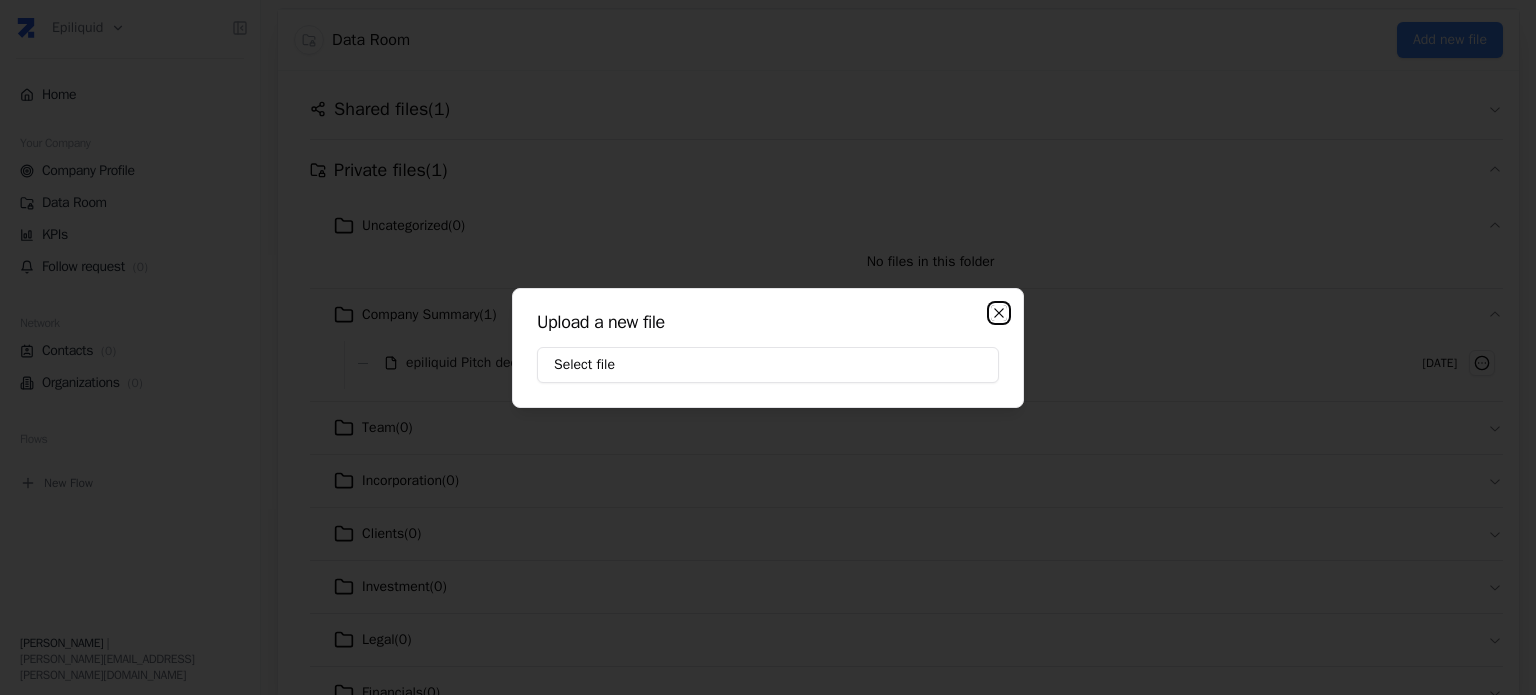 click 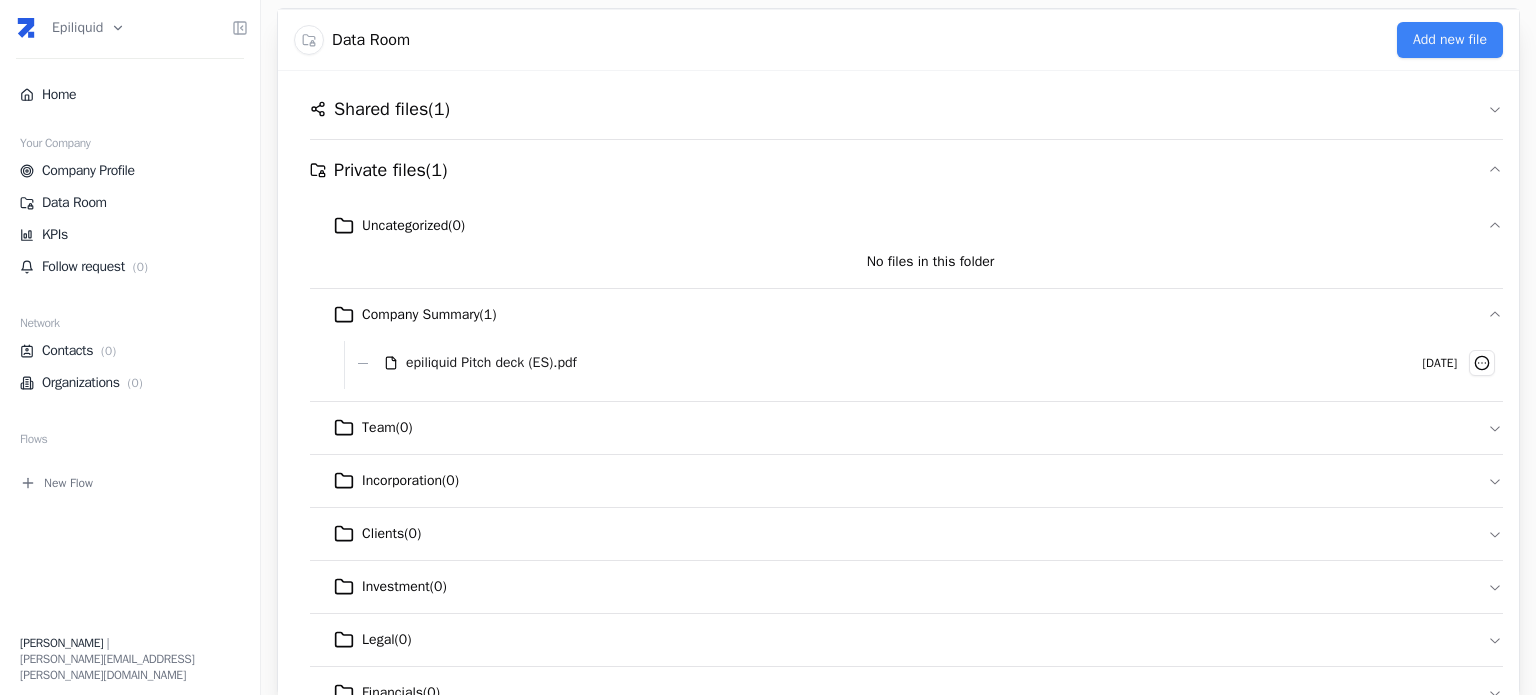 click on "Data Room Add new file" at bounding box center [898, 40] 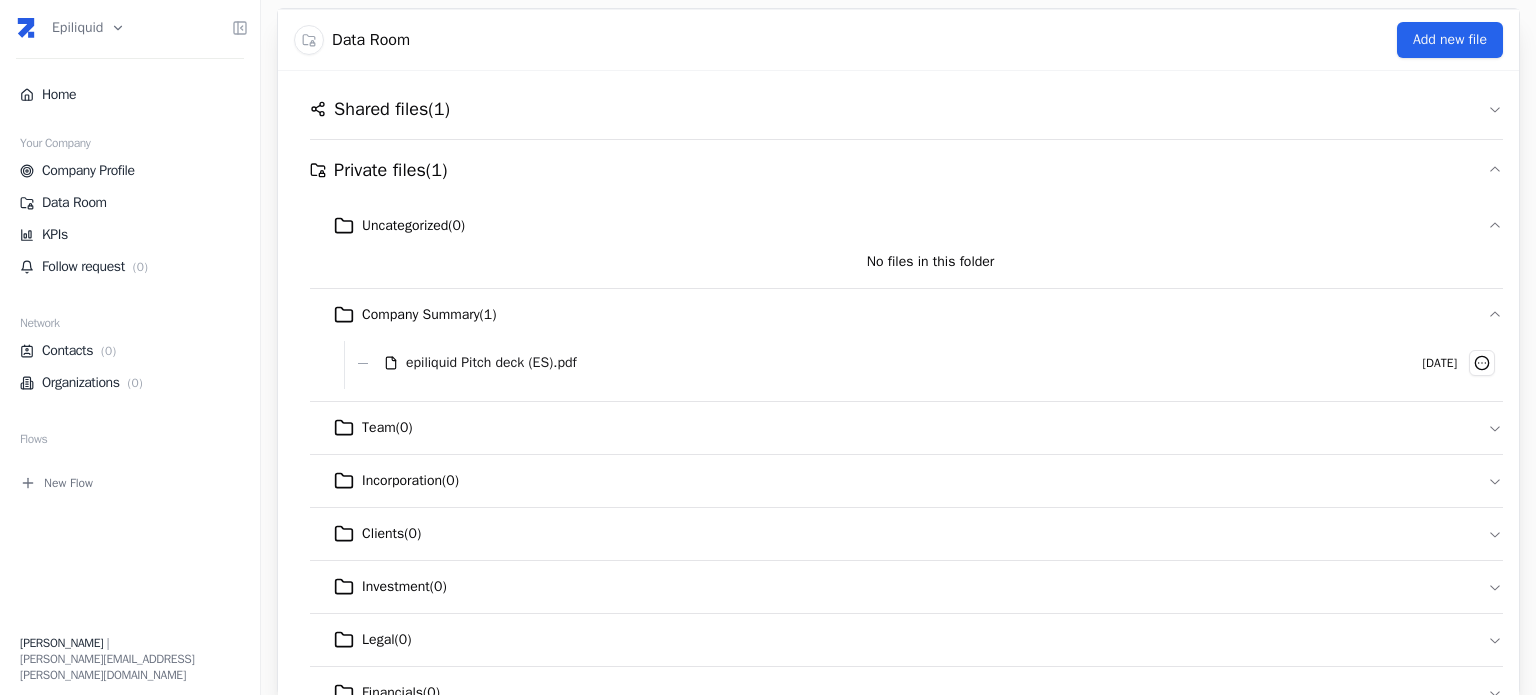 click on "Add new file" at bounding box center [1450, 40] 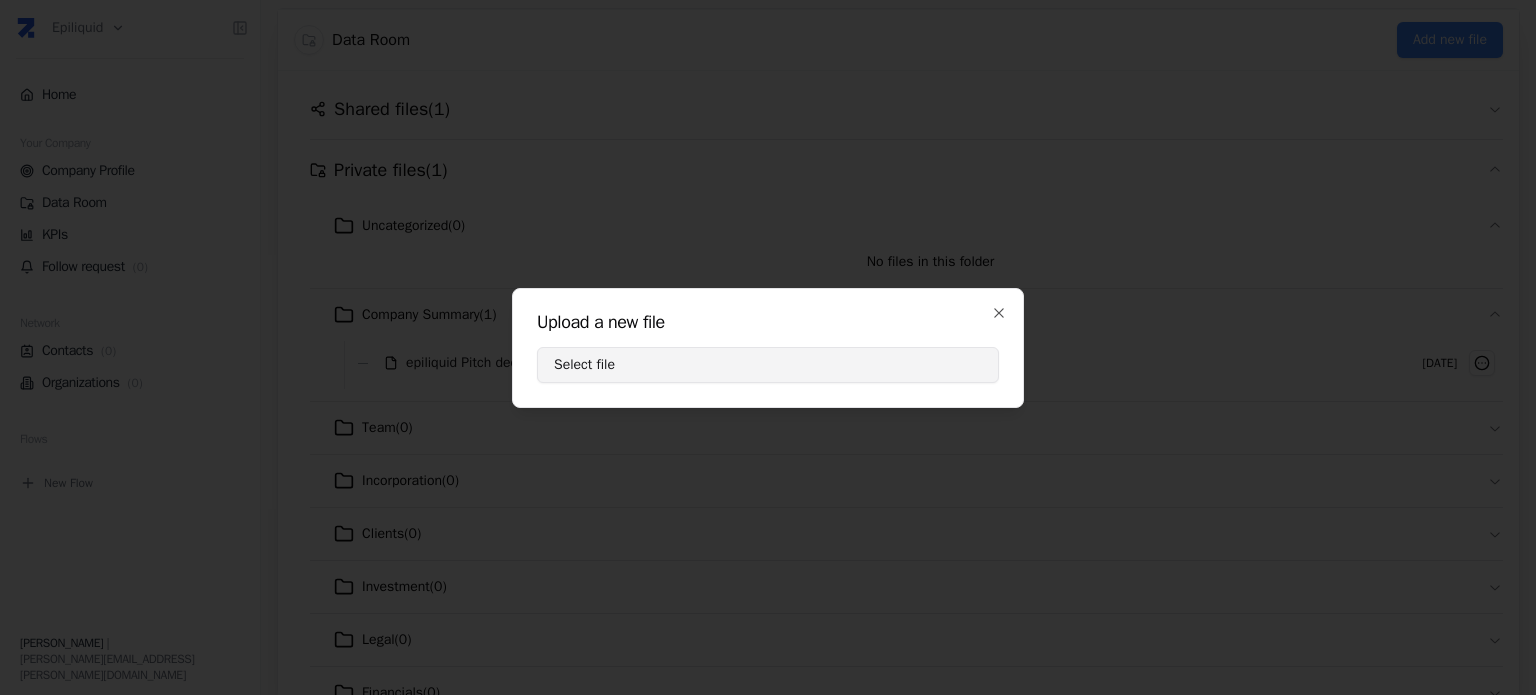 click on "Select file" at bounding box center (768, 365) 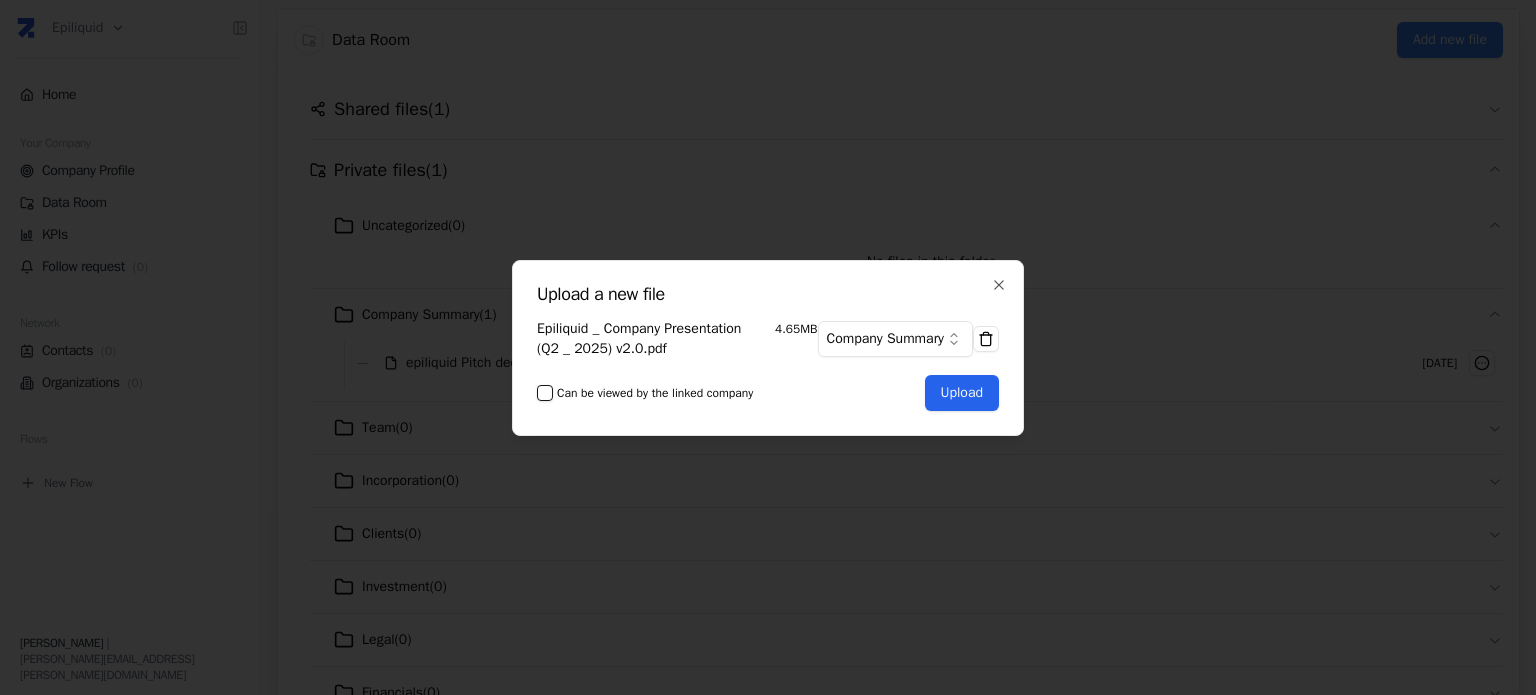 click on "Upload" at bounding box center (962, 393) 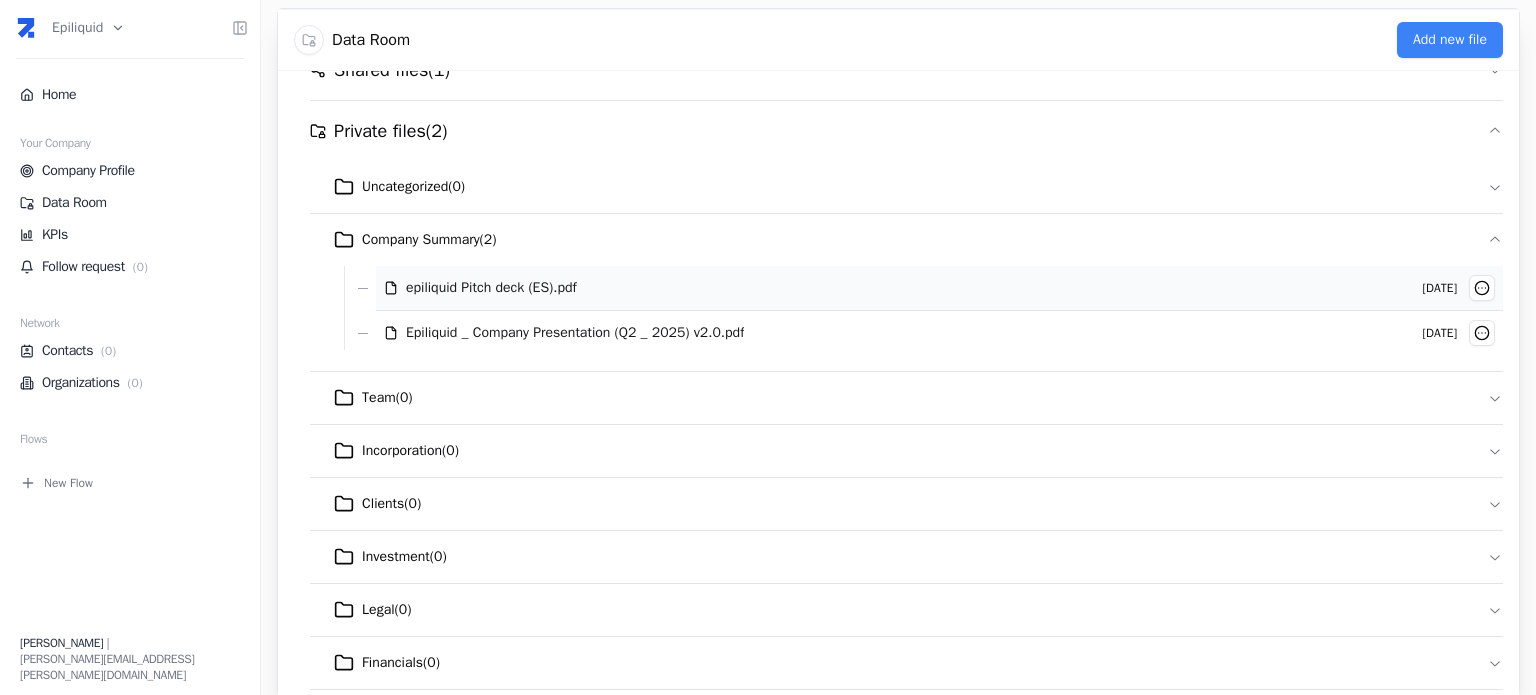 scroll, scrollTop: 0, scrollLeft: 0, axis: both 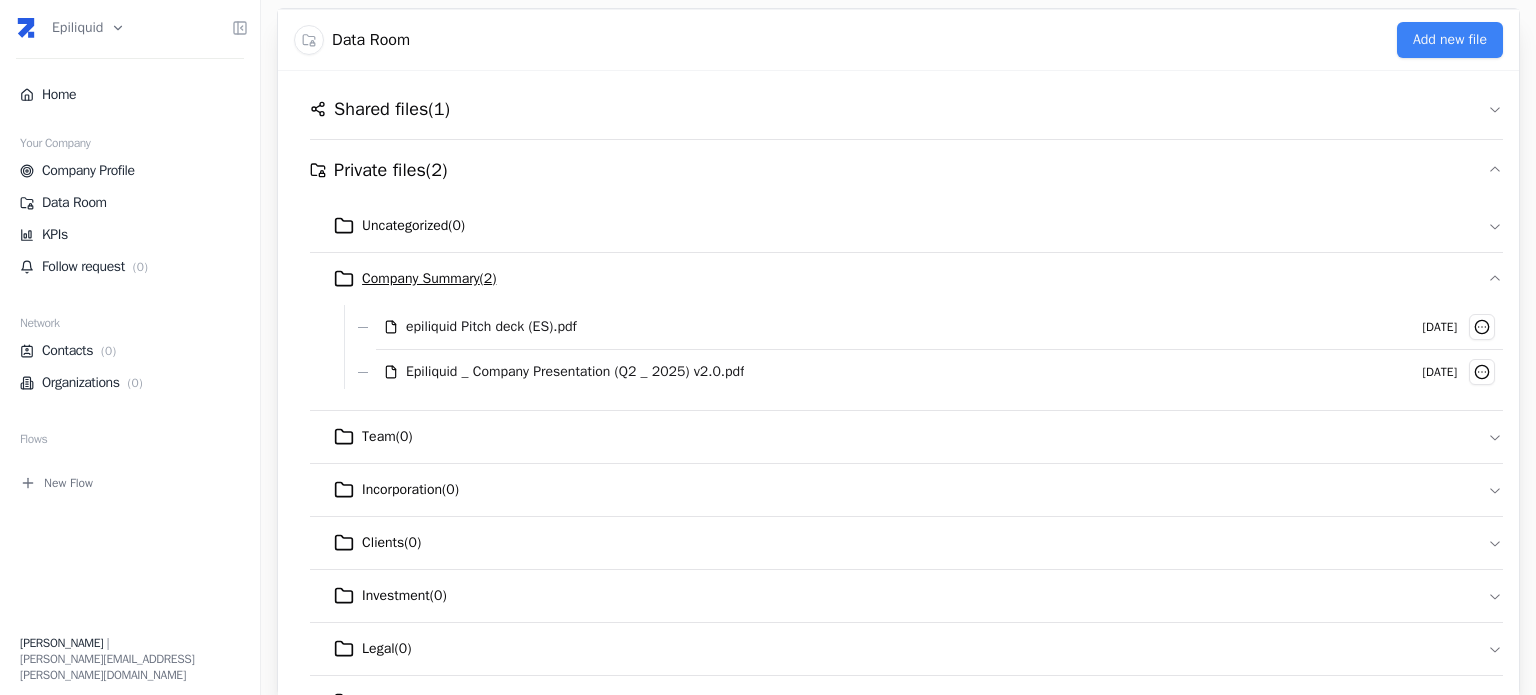click on "Company Summary  ( 2 )" at bounding box center [429, 279] 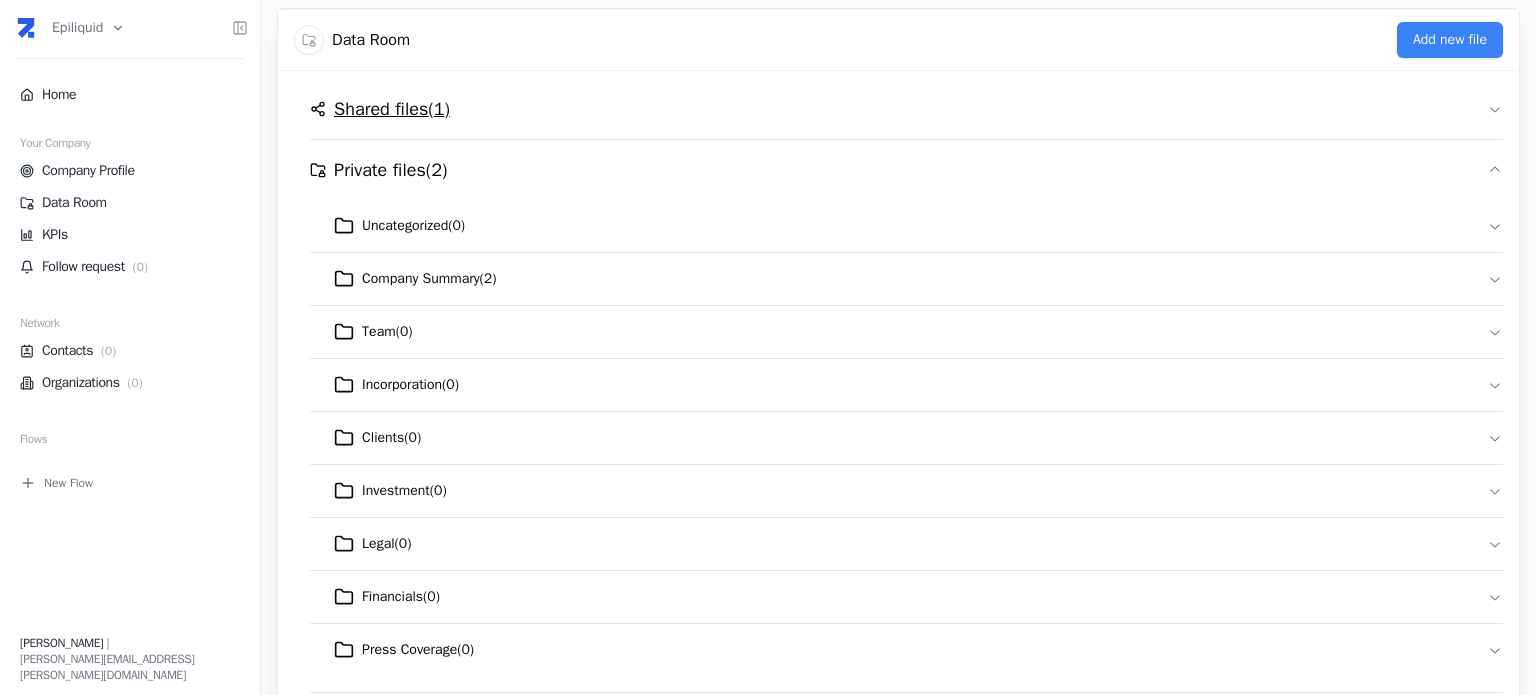 click on "Shared files  ( 1 )" at bounding box center (392, 109) 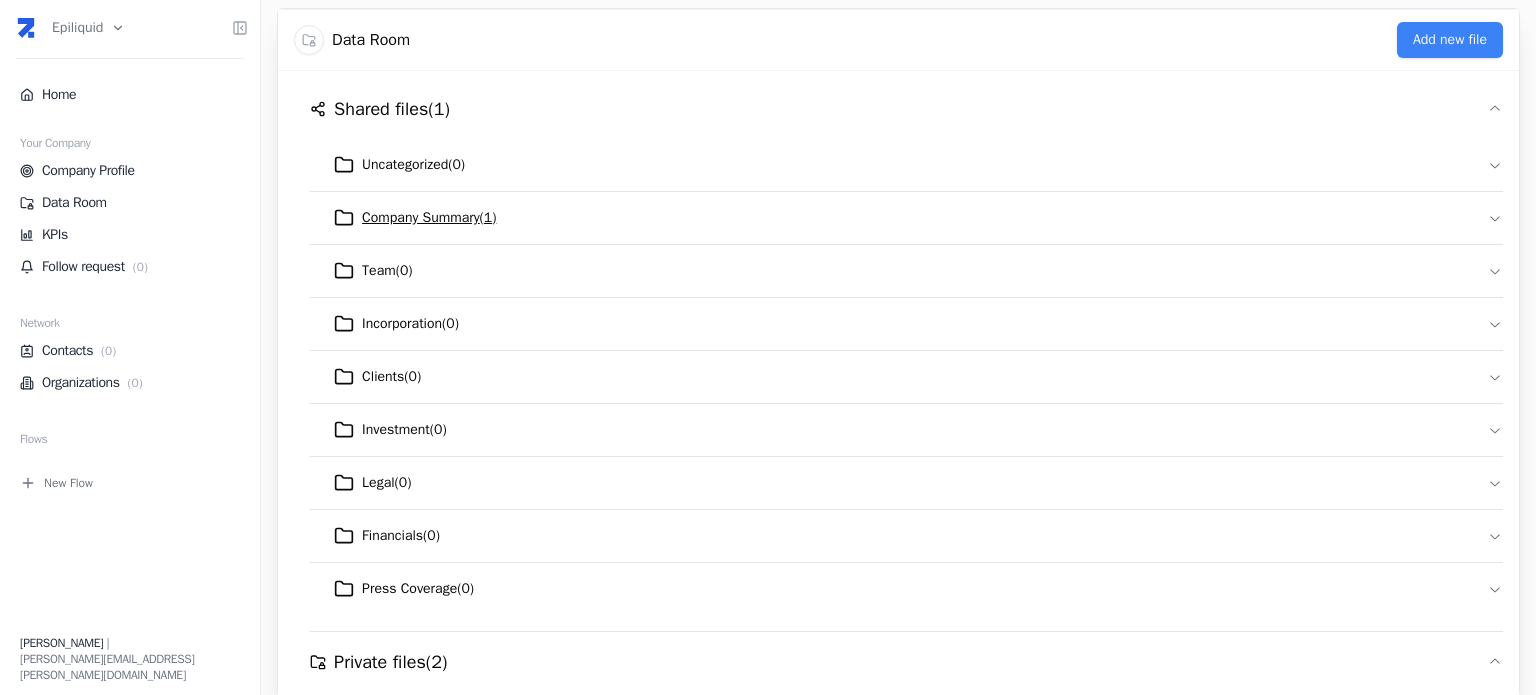 click on "Company Summary  ( 1 )" at bounding box center (906, 218) 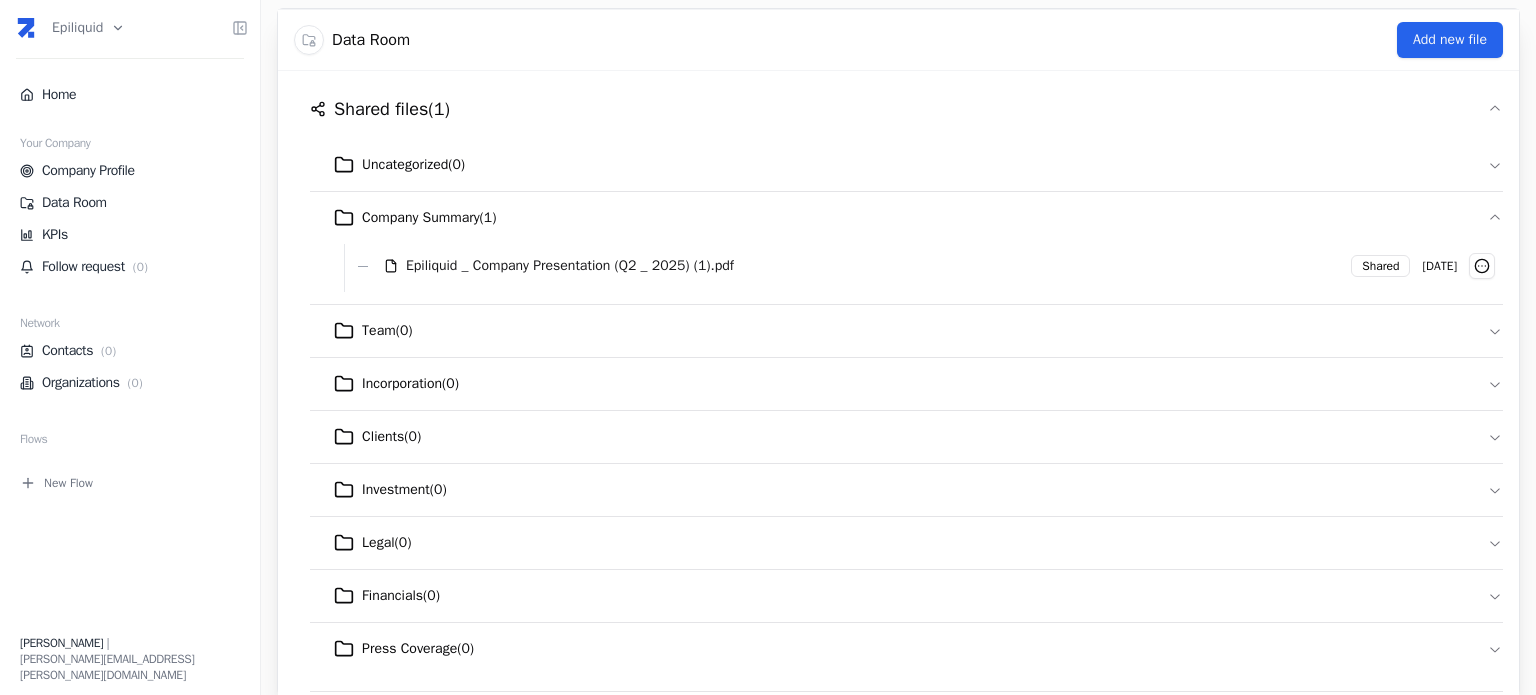 click on "Add new file" at bounding box center [1450, 40] 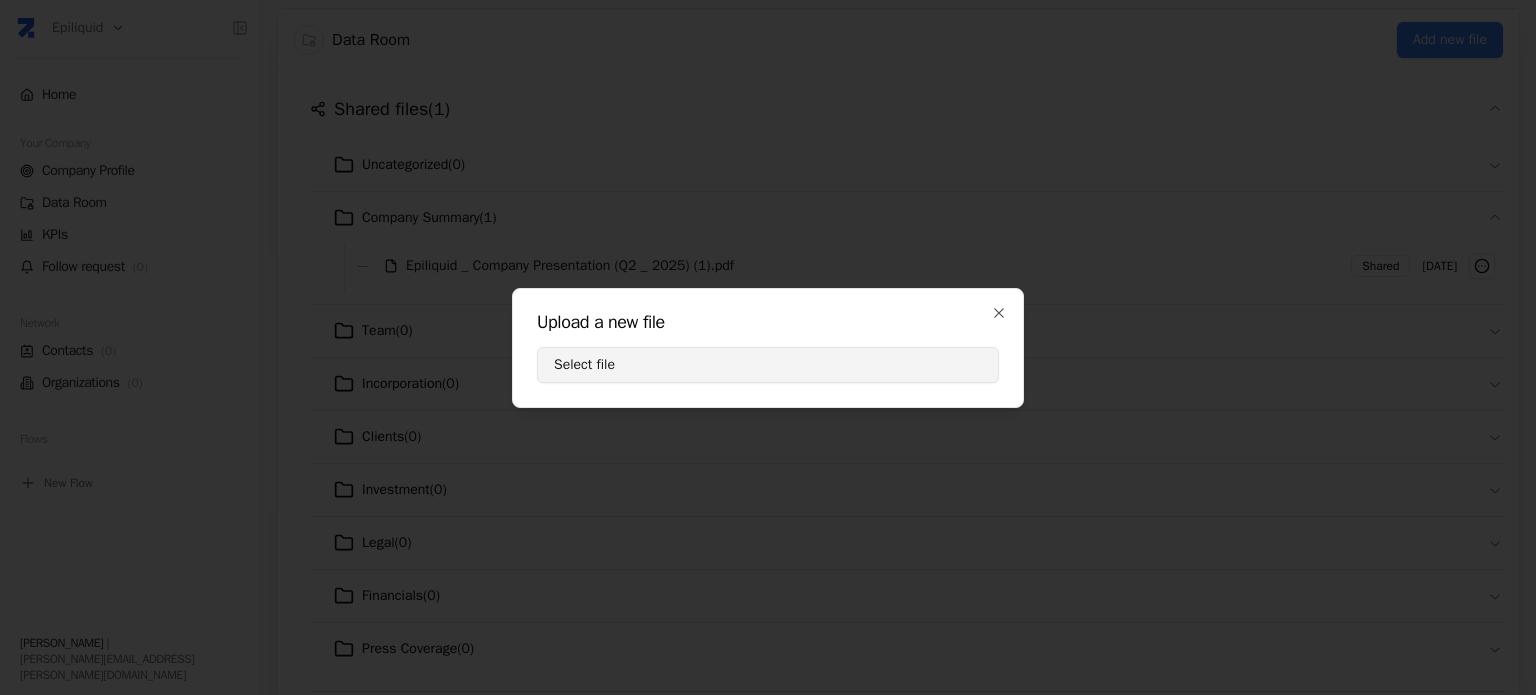 click on "Select file" at bounding box center (768, 365) 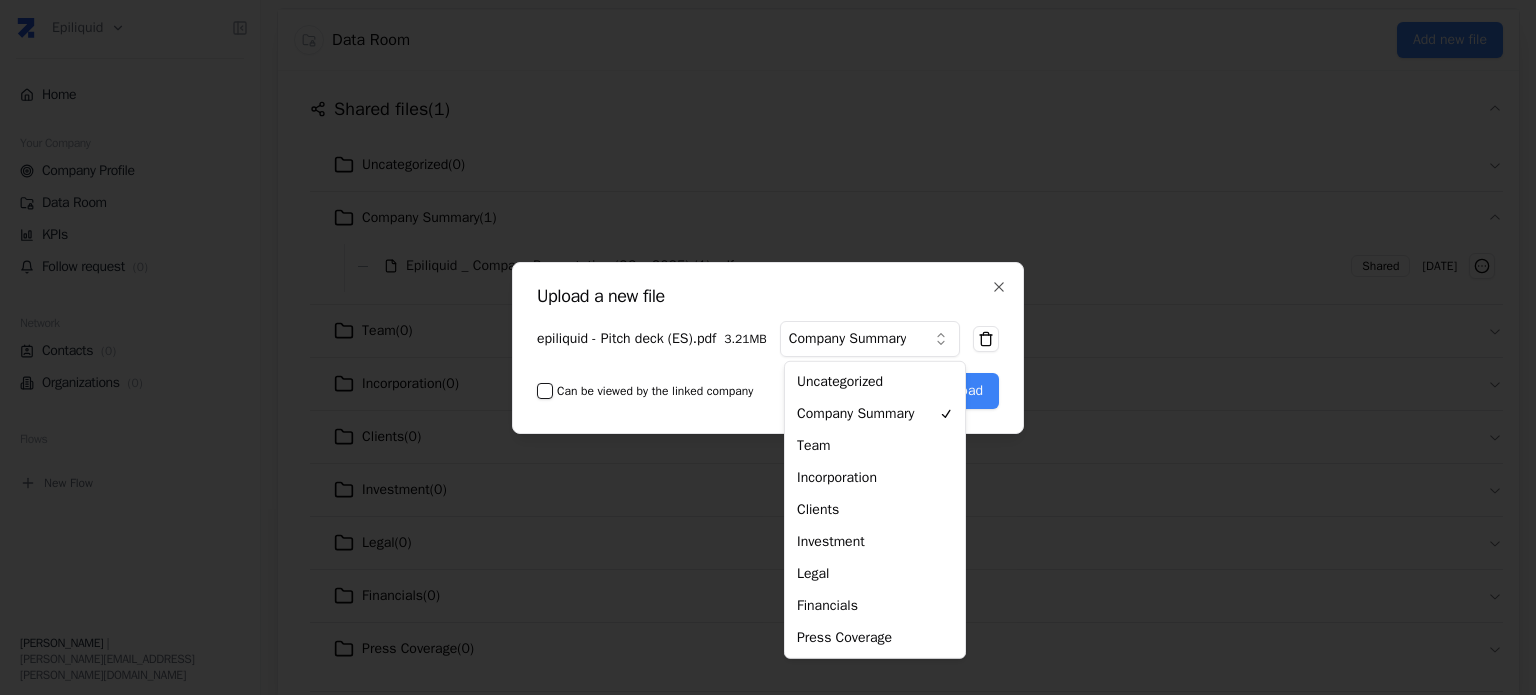 click on "epiliquid Home Your Company Company Profile   Data Room   KPIs Follow request ( 0 ) Network Contacts ( 0 ) Organizations ( 0 ) Flows New Flow [PERSON_NAME]   |  [PERSON_NAME][EMAIL_ADDRESS][PERSON_NAME][DOMAIN_NAME] Data Room Add new file Shared files  ( 1 ) Uncategorized  ( 0 ) Company Summary  ( 1 ) Epiliquid _ Company Presentation (Q2 _ 2025) (1).pdf Shared [DATE] Team  ( 0 ) Incorporation  ( 0 ) Clients  ( 0 ) Investment  ( 0 ) Legal  ( 0 ) Financials  ( 0 ) Press Coverage  ( 0 ) Private files  ( 2 ) Uncategorized  ( 0 ) Company Summary  ( 2 ) Team  ( 0 ) Incorporation  ( 0 ) Clients  ( 0 ) Investment  ( 0 ) Legal  ( 0 ) Financials  ( 0 ) Press Coverage  ( 0 )
Press space bar to start a drag.
When dragging you can use the arrow keys to move the item around and escape to cancel.
Some screen readers may require you to be in focus mode or to use your pass through key
Upload a new file epiliquid - Pitch deck (ES).pdf 3.21  MB Company Summary Can be viewed by the linked company Upload Close Uncategorized Team Clients" at bounding box center [768, 347] 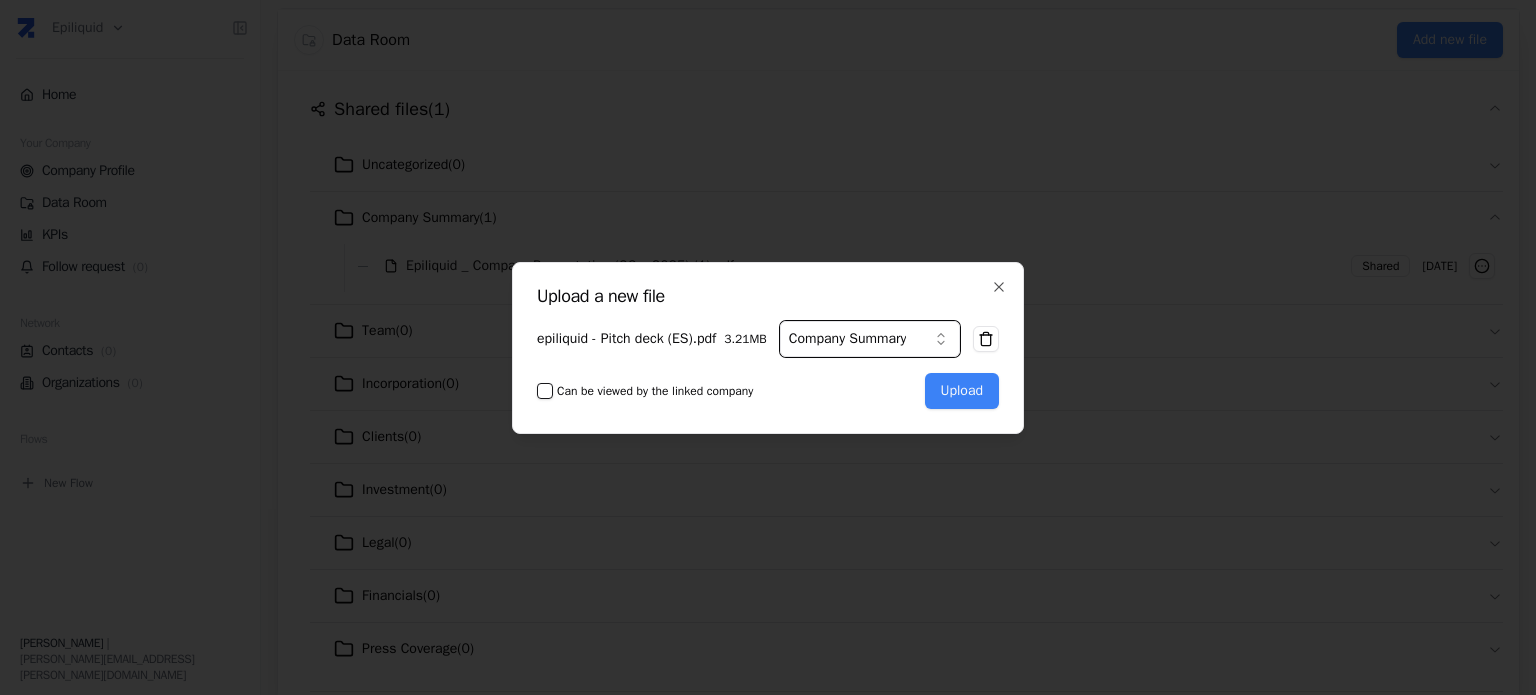 click on "epiliquid Home Your Company Company Profile   Data Room   KPIs Follow request ( 0 ) Network Contacts ( 0 ) Organizations ( 0 ) Flows New Flow [PERSON_NAME]   |  [PERSON_NAME][EMAIL_ADDRESS][PERSON_NAME][DOMAIN_NAME] Data Room Add new file Shared files  ( 1 ) Uncategorized  ( 0 ) Company Summary  ( 1 ) Epiliquid _ Company Presentation (Q2 _ 2025) (1).pdf Shared [DATE] Team  ( 0 ) Incorporation  ( 0 ) Clients  ( 0 ) Investment  ( 0 ) Legal  ( 0 ) Financials  ( 0 ) Press Coverage  ( 0 ) Private files  ( 2 ) Uncategorized  ( 0 ) Company Summary  ( 2 ) Team  ( 0 ) Incorporation  ( 0 ) Clients  ( 0 ) Investment  ( 0 ) Legal  ( 0 ) Financials  ( 0 ) Press Coverage  ( 0 )
Press space bar to start a drag.
When dragging you can use the arrow keys to move the item around and escape to cancel.
Some screen readers may require you to be in focus mode or to use your pass through key
Upload a new file epiliquid - Pitch deck (ES).pdf 3.21  MB Company Summary Can be viewed by the linked company Upload Close" at bounding box center (768, 347) 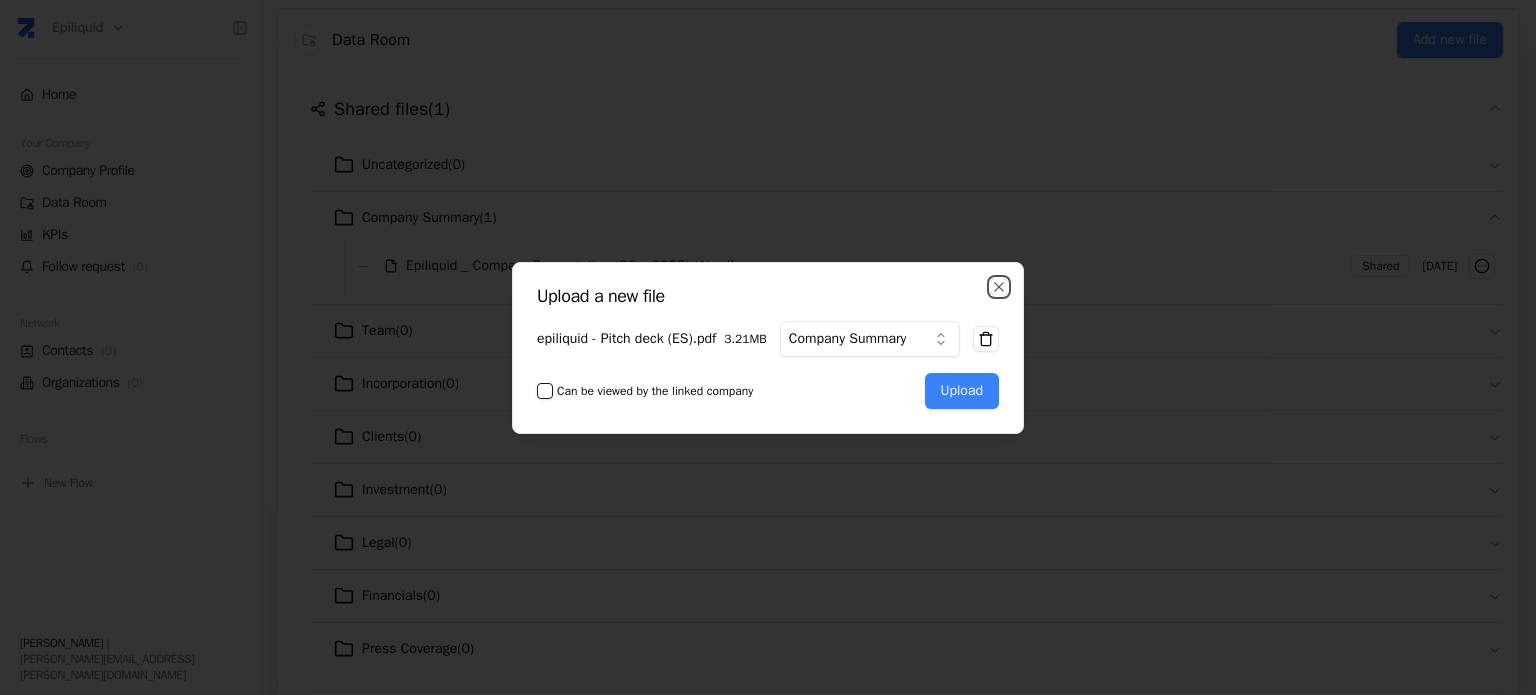 click 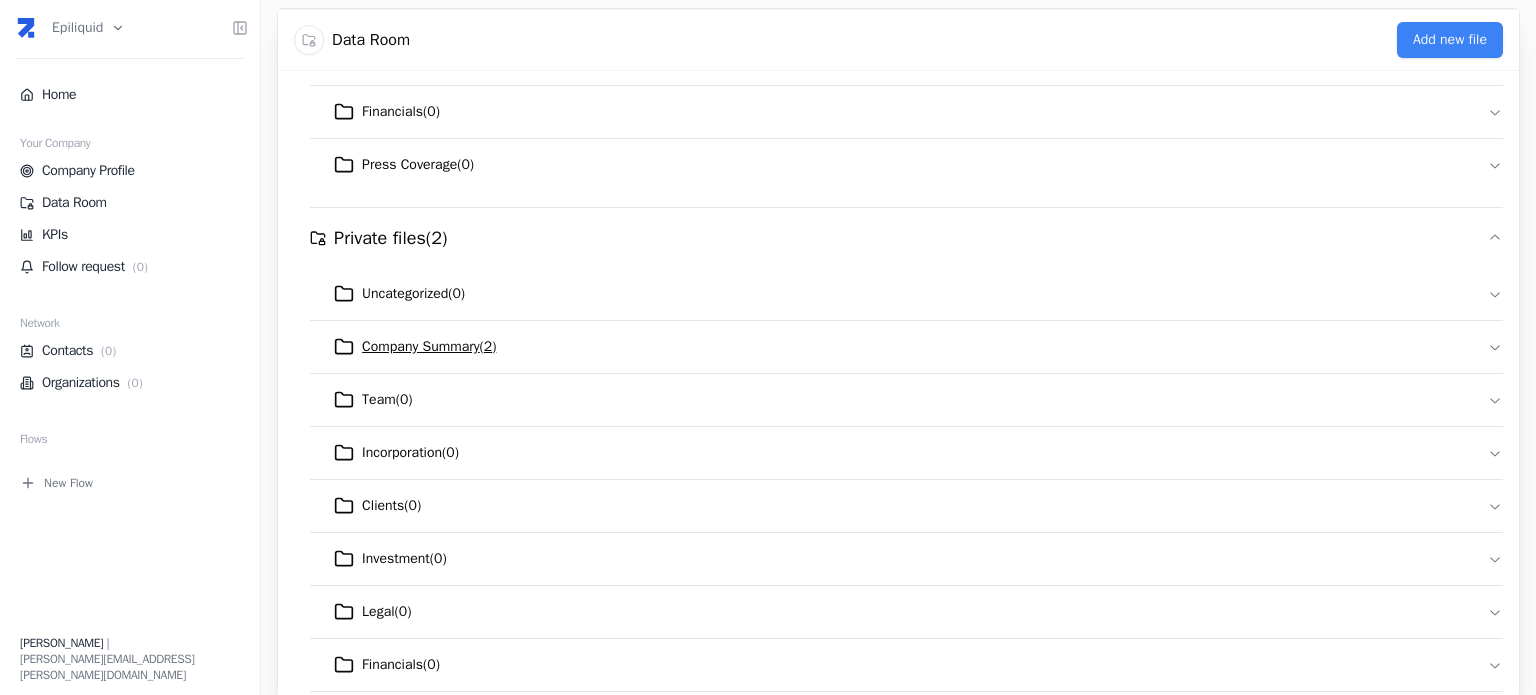 scroll, scrollTop: 0, scrollLeft: 0, axis: both 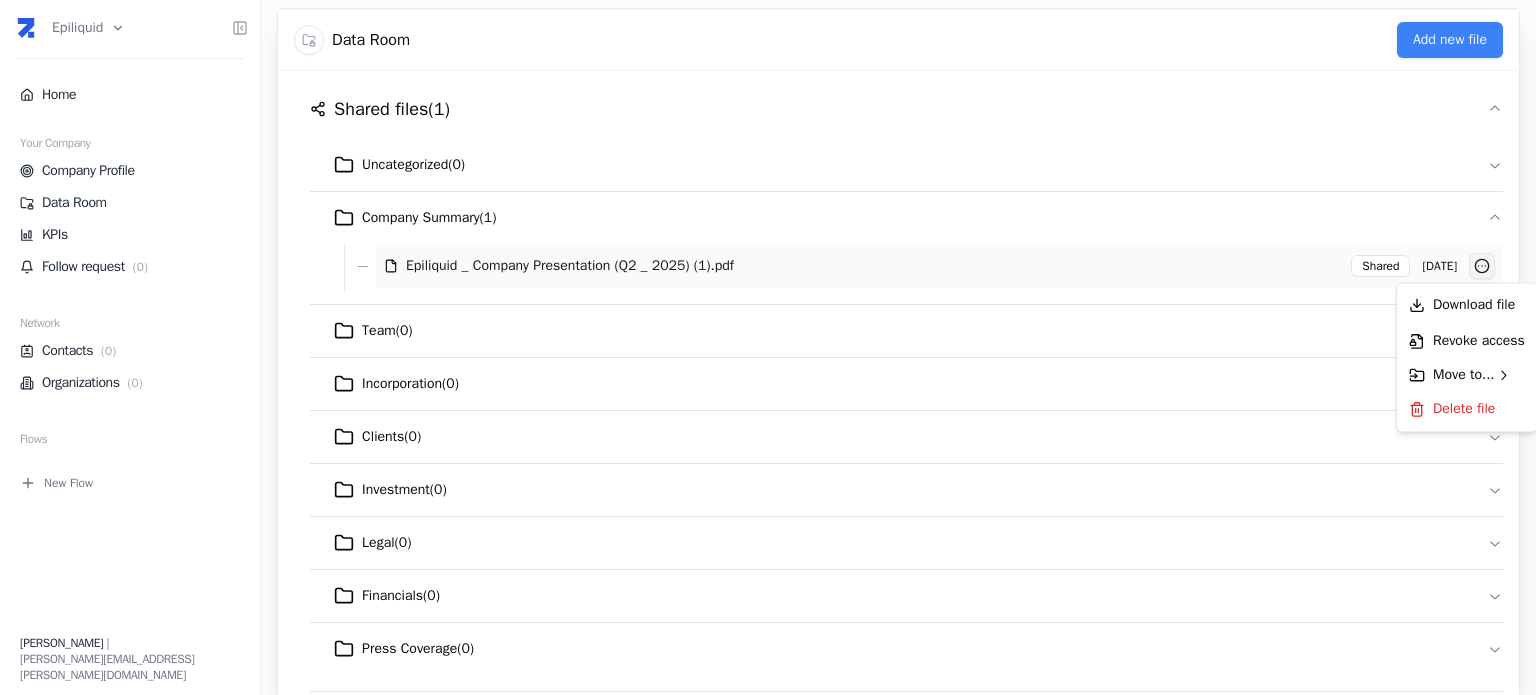 click on "epiliquid Home Your Company Company Profile   Data Room   KPIs Follow request ( 0 ) Network Contacts ( 0 ) Organizations ( 0 ) Flows New Flow [PERSON_NAME]   |  [PERSON_NAME][EMAIL_ADDRESS][PERSON_NAME][DOMAIN_NAME] Data Room Add new file Shared files  ( 1 ) Uncategorized  ( 0 ) Company Summary  ( 1 ) Epiliquid _ Company Presentation (Q2 _ 2025) (1).pdf Shared [DATE] Team  ( 0 ) Incorporation  ( 0 ) Clients  ( 0 ) Investment  ( 0 ) Legal  ( 0 ) Financials  ( 0 ) Press Coverage  ( 0 ) Private files  ( 2 ) Uncategorized  ( 0 ) Company Summary  ( 2 ) Team  ( 0 ) Incorporation  ( 0 ) Clients  ( 0 ) Investment  ( 0 ) Legal  ( 0 ) Financials  ( 0 ) Press Coverage  ( 0 )
Press space bar to start a drag.
When dragging you can use the arrow keys to move the item around and escape to cancel.
Some screen readers may require you to be in focus mode or to use your pass through key
Download file Revoke access Move to... Delete file" at bounding box center [768, 347] 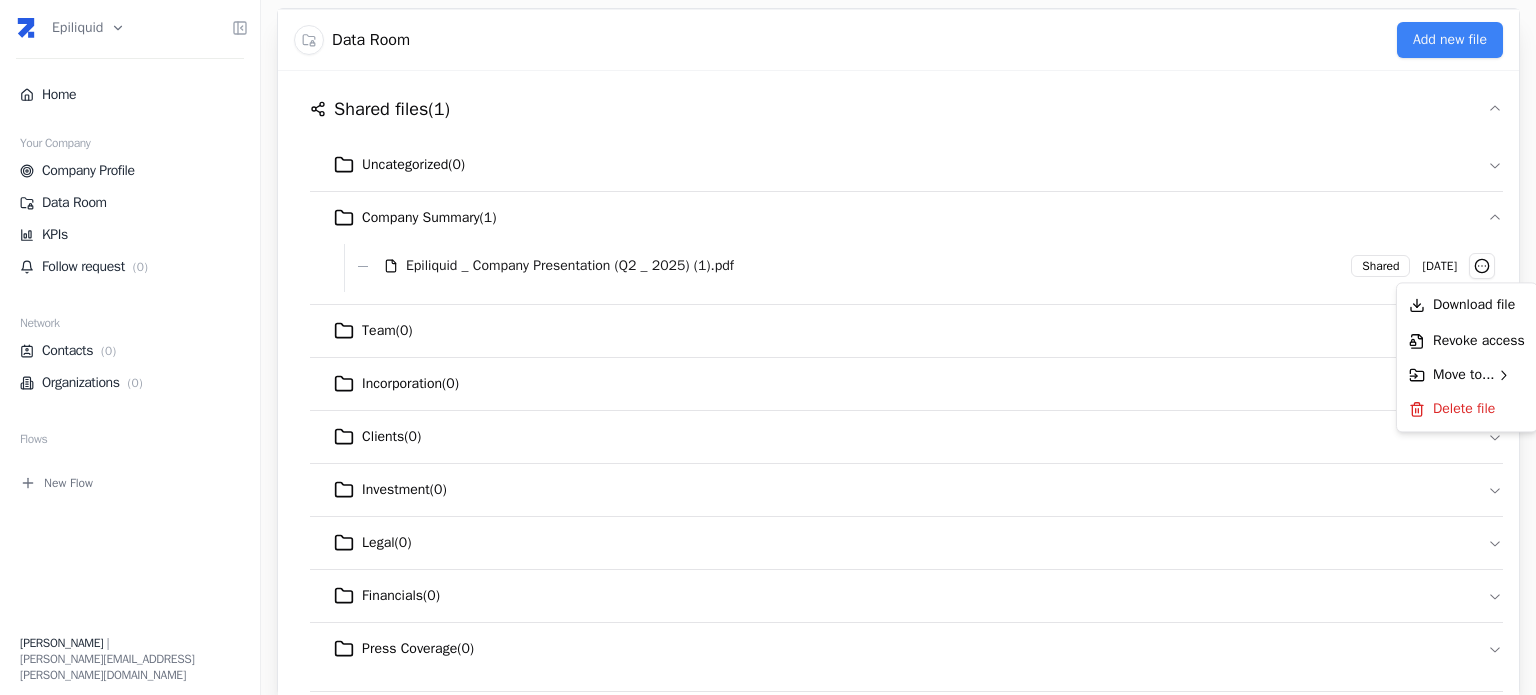click on "epiliquid Home Your Company Company Profile   Data Room   KPIs Follow request ( 0 ) Network Contacts ( 0 ) Organizations ( 0 ) Flows New Flow [PERSON_NAME]   |  [PERSON_NAME][EMAIL_ADDRESS][PERSON_NAME][DOMAIN_NAME] Data Room Add new file Shared files  ( 1 ) Uncategorized  ( 0 ) Company Summary  ( 1 ) Epiliquid _ Company Presentation (Q2 _ 2025) (1).pdf Shared [DATE] Team  ( 0 ) Incorporation  ( 0 ) Clients  ( 0 ) Investment  ( 0 ) Legal  ( 0 ) Financials  ( 0 ) Press Coverage  ( 0 ) Private files  ( 2 ) Uncategorized  ( 0 ) Company Summary  ( 2 ) Team  ( 0 ) Incorporation  ( 0 ) Clients  ( 0 ) Investment  ( 0 ) Legal  ( 0 ) Financials  ( 0 ) Press Coverage  ( 0 )
Press space bar to start a drag.
When dragging you can use the arrow keys to move the item around and escape to cancel.
Some screen readers may require you to be in focus mode or to use your pass through key
Download file Revoke access Move to... Delete file" at bounding box center (768, 347) 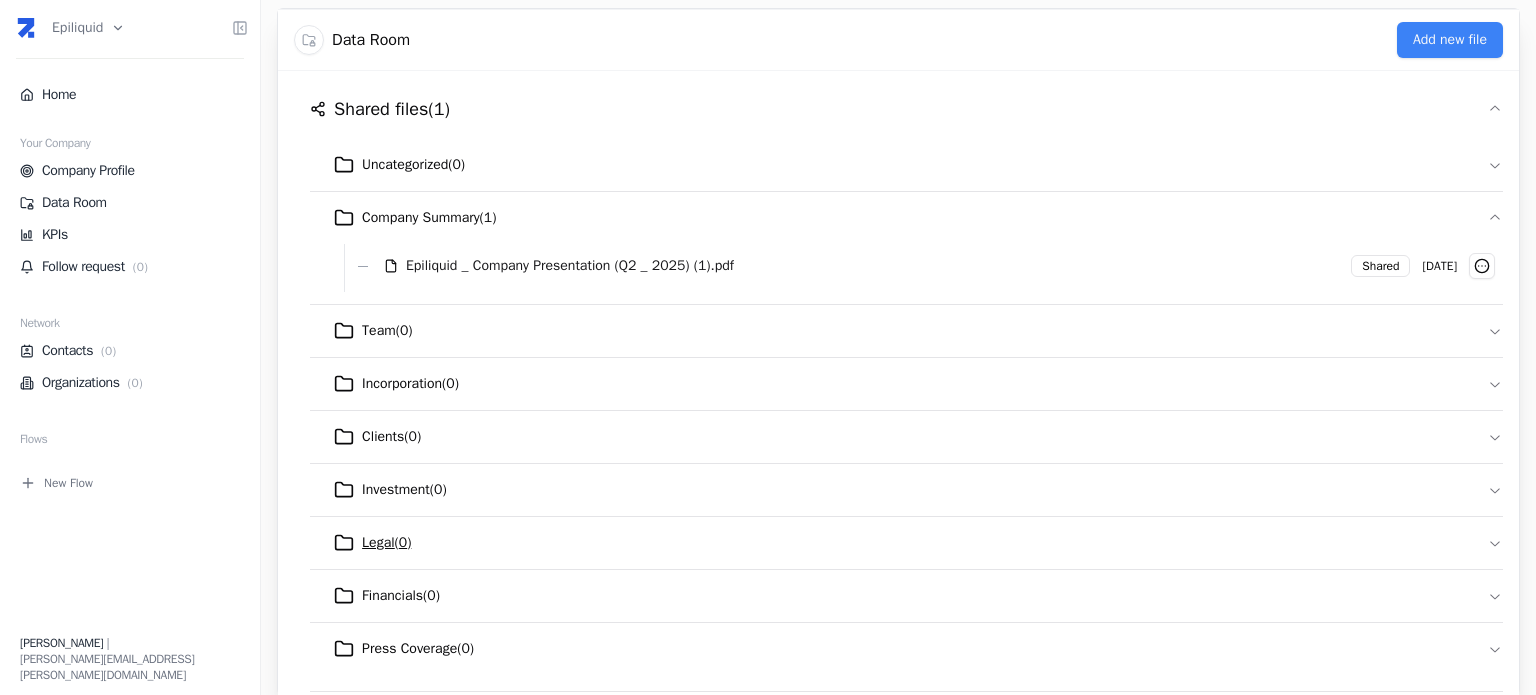 scroll, scrollTop: 484, scrollLeft: 0, axis: vertical 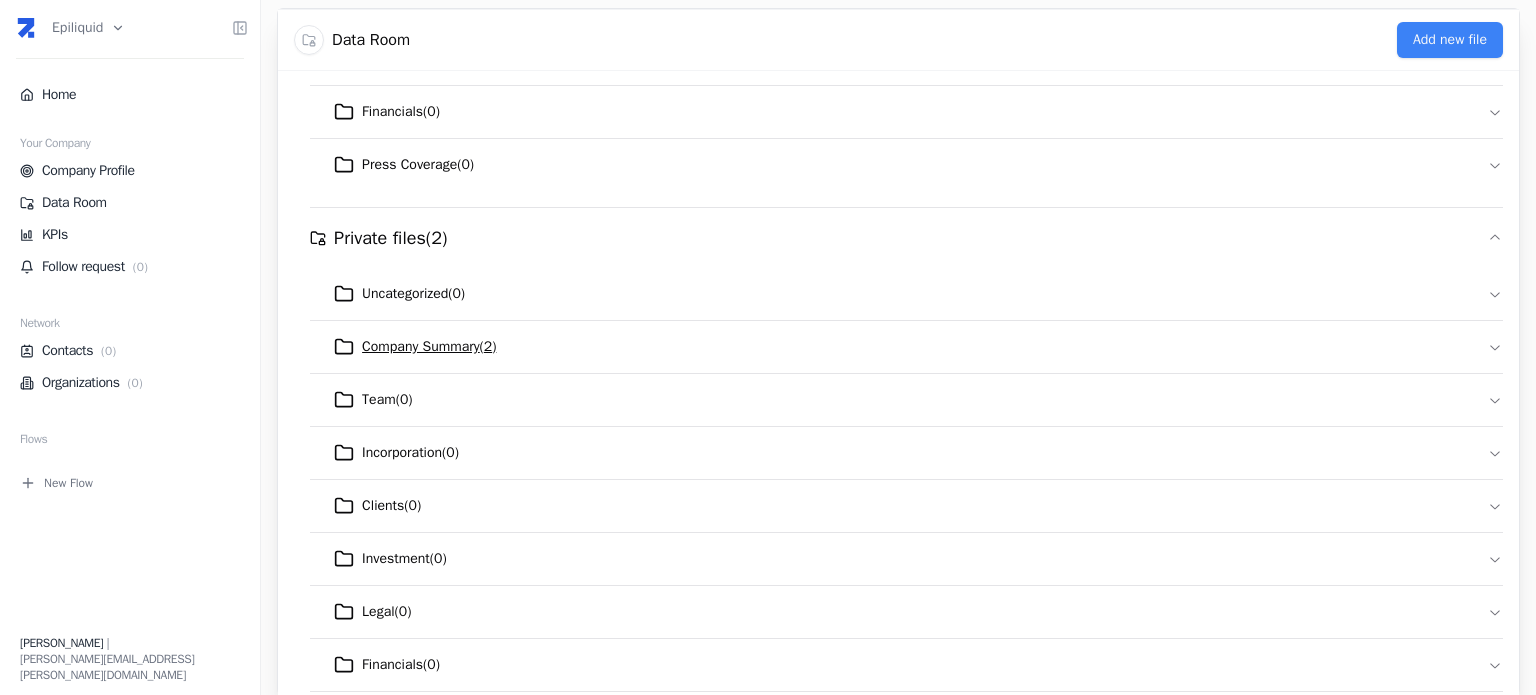 click on "Company Summary  ( 2 )" at bounding box center [429, 347] 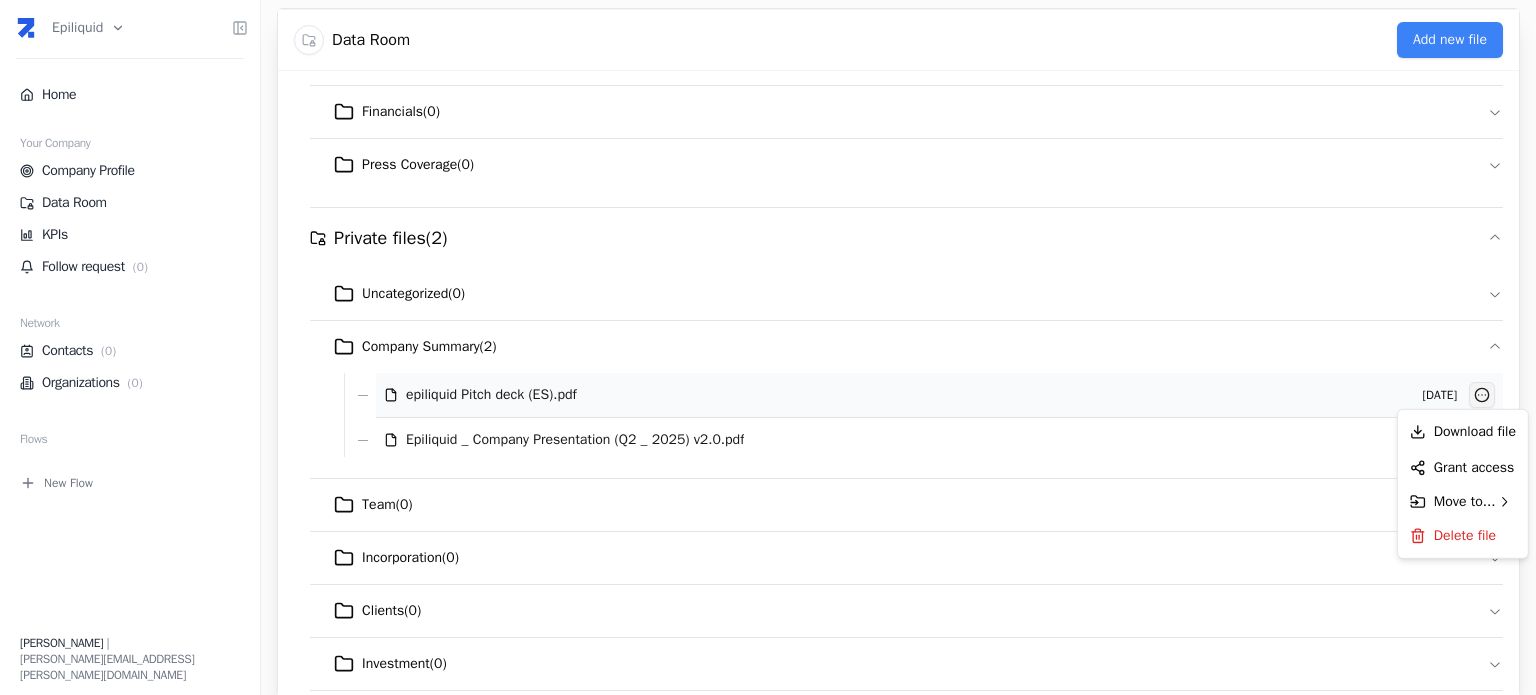 click on "epiliquid Home Your Company Company Profile   Data Room   KPIs Follow request ( 0 ) Network Contacts ( 0 ) Organizations ( 0 ) Flows New Flow [PERSON_NAME]   |  [PERSON_NAME][EMAIL_ADDRESS][PERSON_NAME][DOMAIN_NAME] Data Room Add new file Shared files  ( 1 ) Uncategorized  ( 0 ) Company Summary  ( 1 ) Epiliquid _ Company Presentation (Q2 _ 2025) (1).pdf Shared [DATE] Team  ( 0 ) Incorporation  ( 0 ) Clients  ( 0 ) Investment  ( 0 ) Legal  ( 0 ) Financials  ( 0 ) Press Coverage  ( 0 ) Private files  ( 2 ) Uncategorized  ( 0 ) Company Summary  ( 2 ) epiliquid   Pitch deck (ES).pdf [DATE] Epiliquid _ Company Presentation (Q2 _ 2025) v2.0.pdf [DATE] Team  ( 0 ) Incorporation  ( 0 ) Clients  ( 0 ) Investment  ( 0 ) Legal  ( 0 ) Financials  ( 0 ) Press Coverage  ( 0 )
Press space bar to start a drag.
When dragging you can use the arrow keys to move the item around and escape to cancel.
Some screen readers may require you to be in focus mode or to use your pass through key
Download file Grant access Move to..." at bounding box center [768, 347] 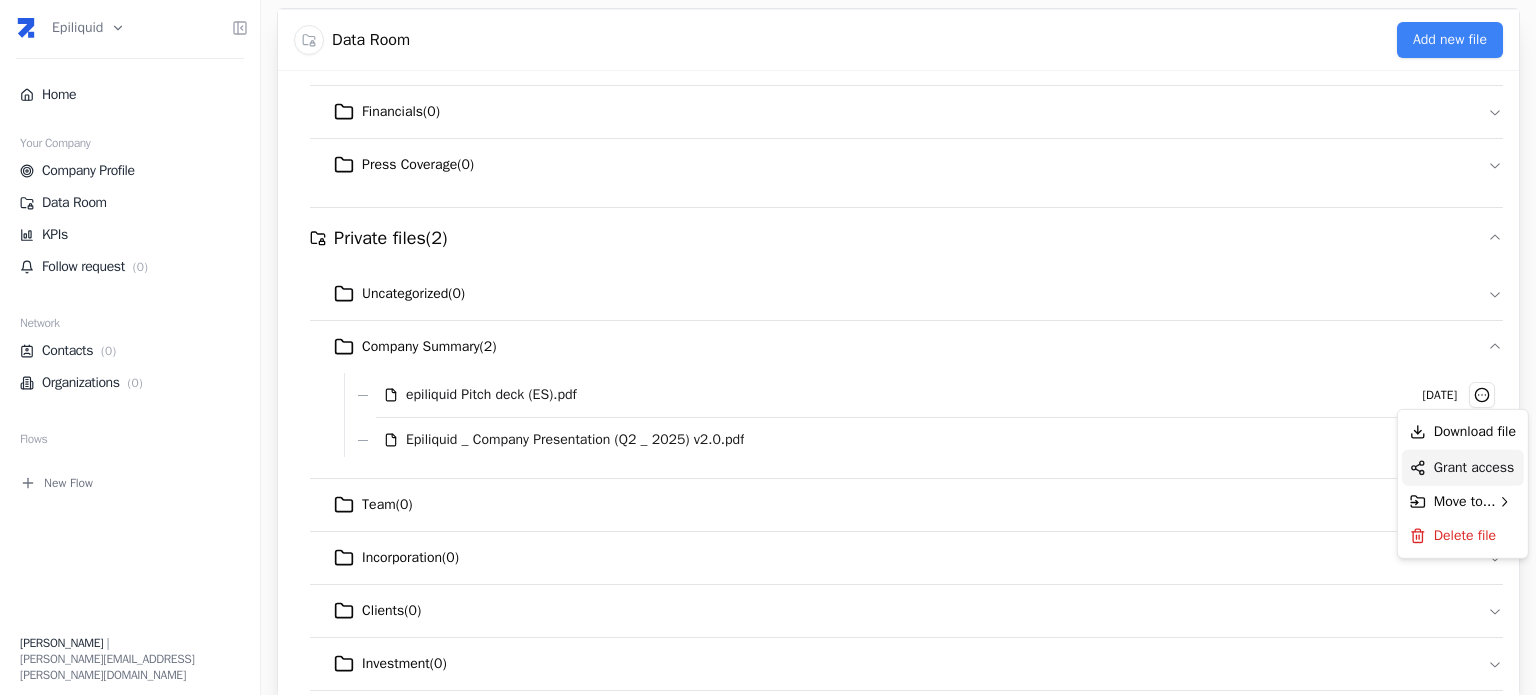 click on "Grant access" at bounding box center [1463, 468] 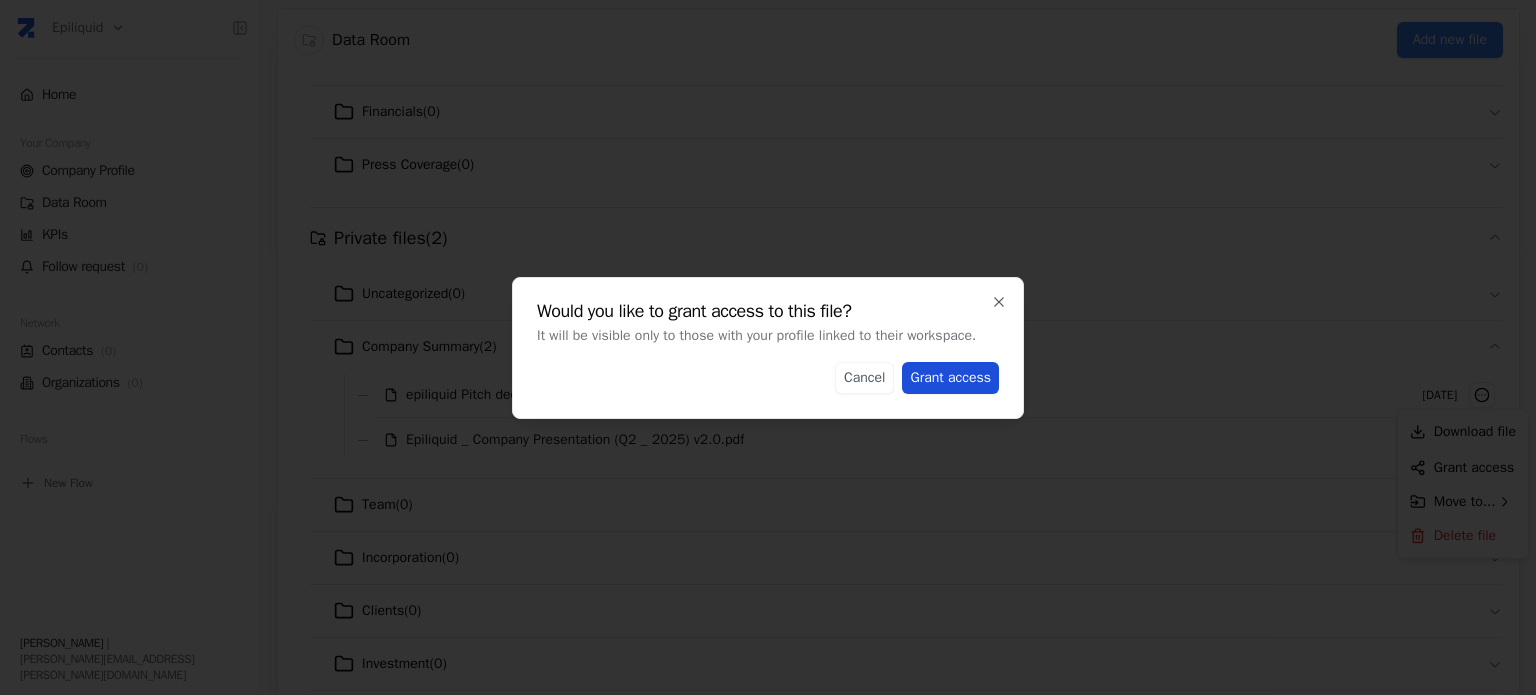 click on "Grant access" at bounding box center (950, 378) 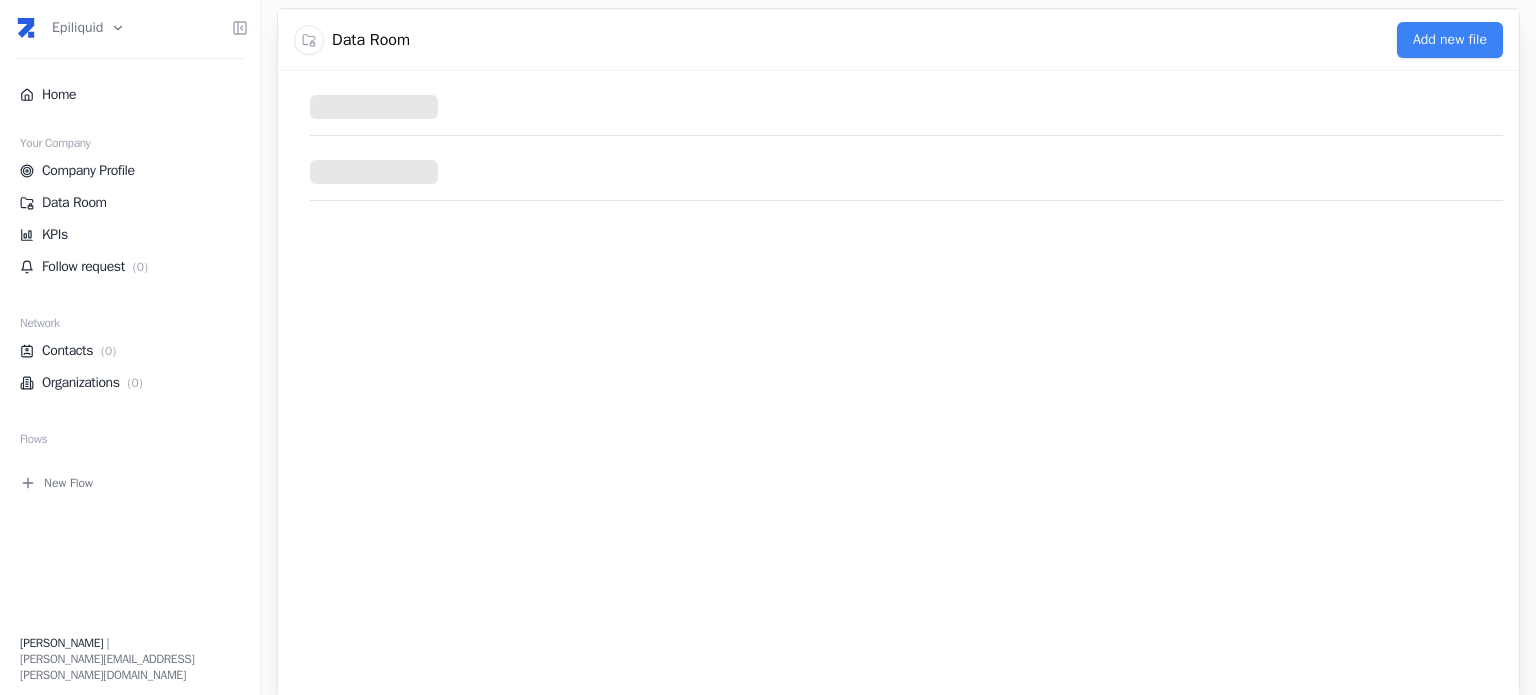 scroll, scrollTop: 0, scrollLeft: 0, axis: both 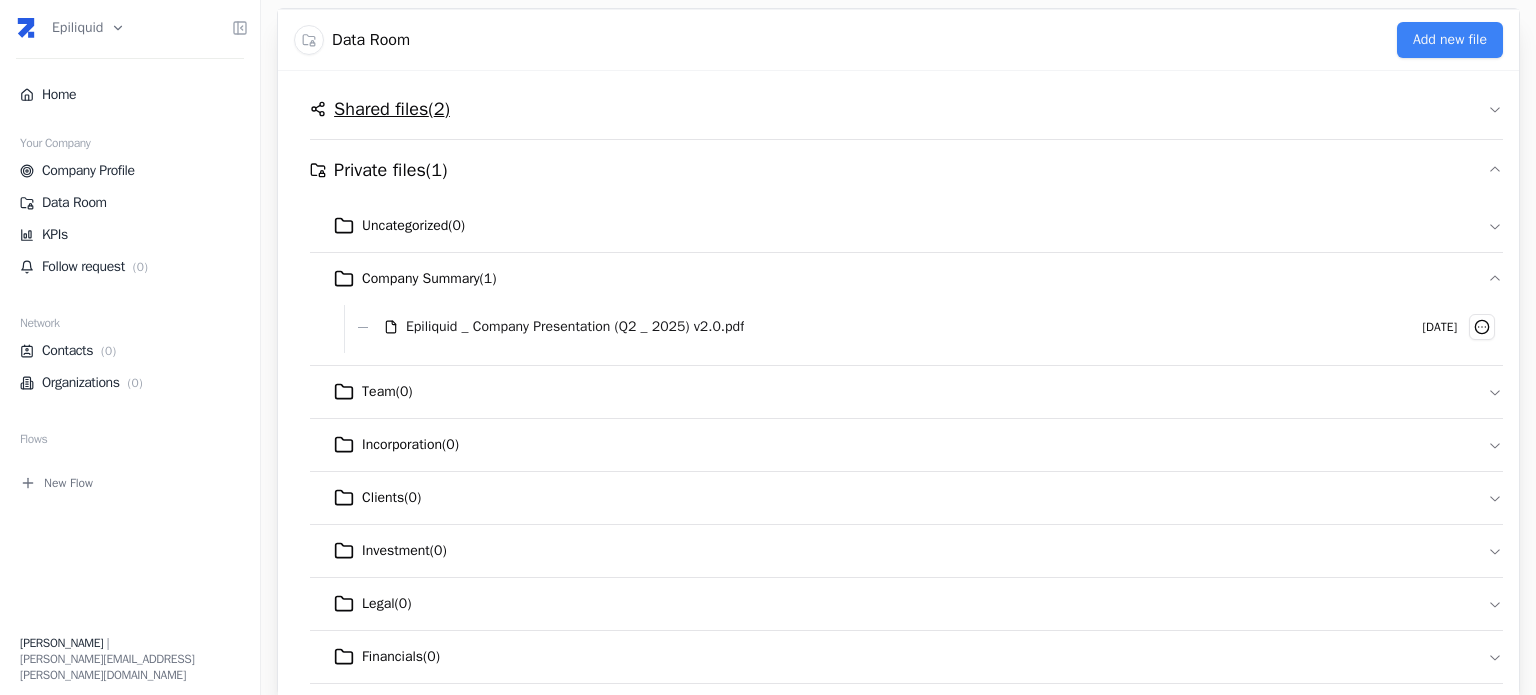 click on "Shared files  ( 2 )" at bounding box center (392, 109) 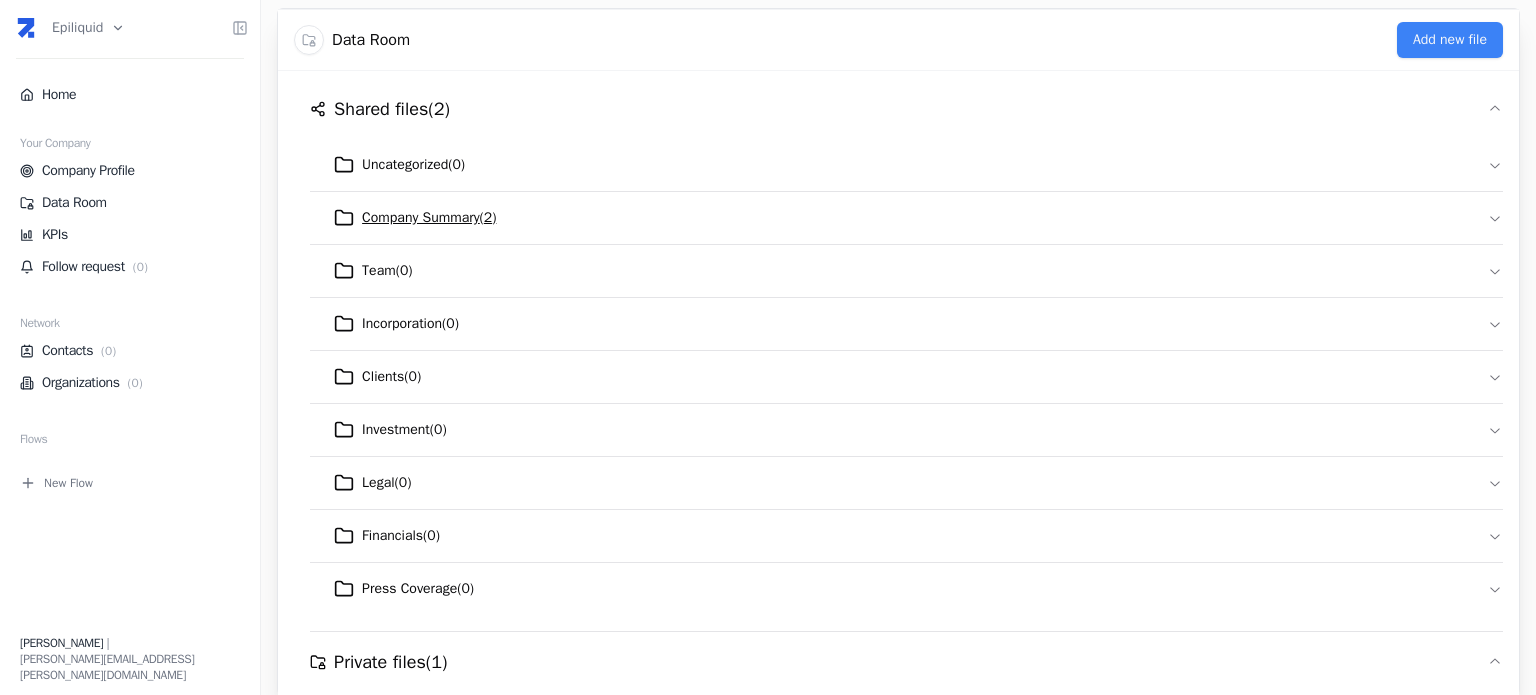 click on "Company Summary  ( 2 )" at bounding box center [429, 218] 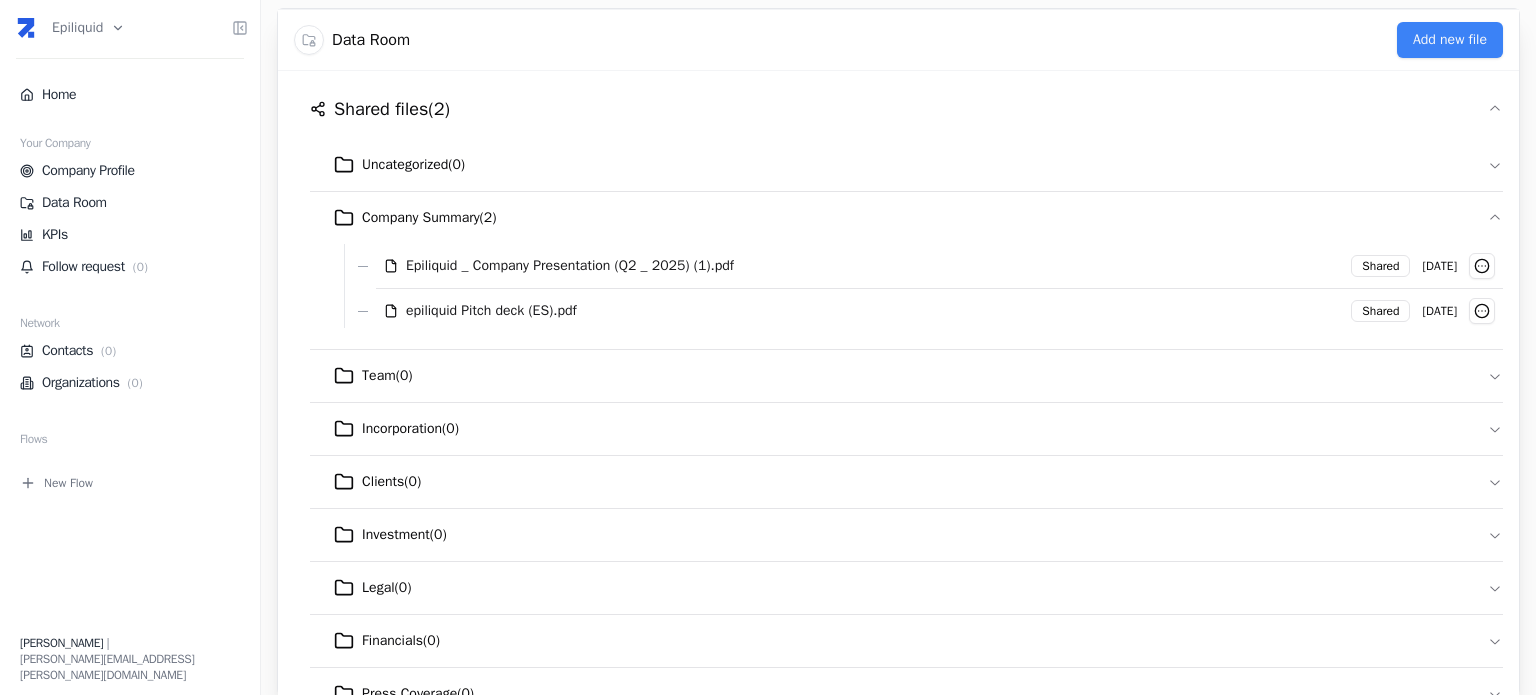 type 